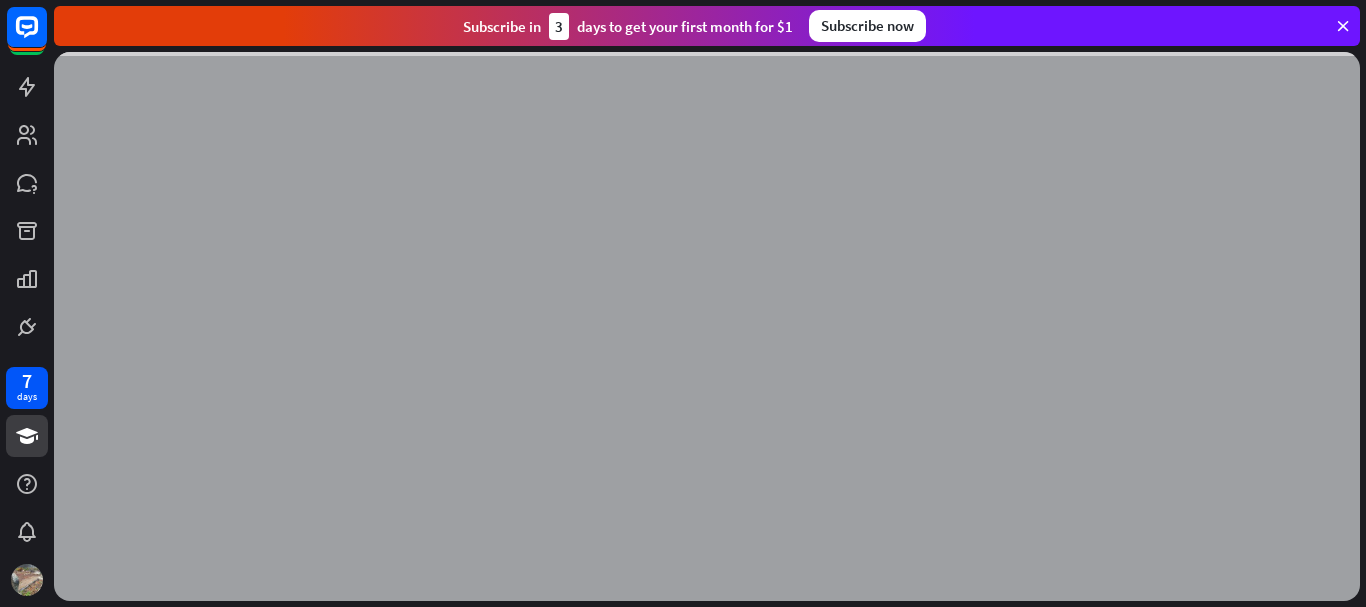 scroll, scrollTop: 0, scrollLeft: 0, axis: both 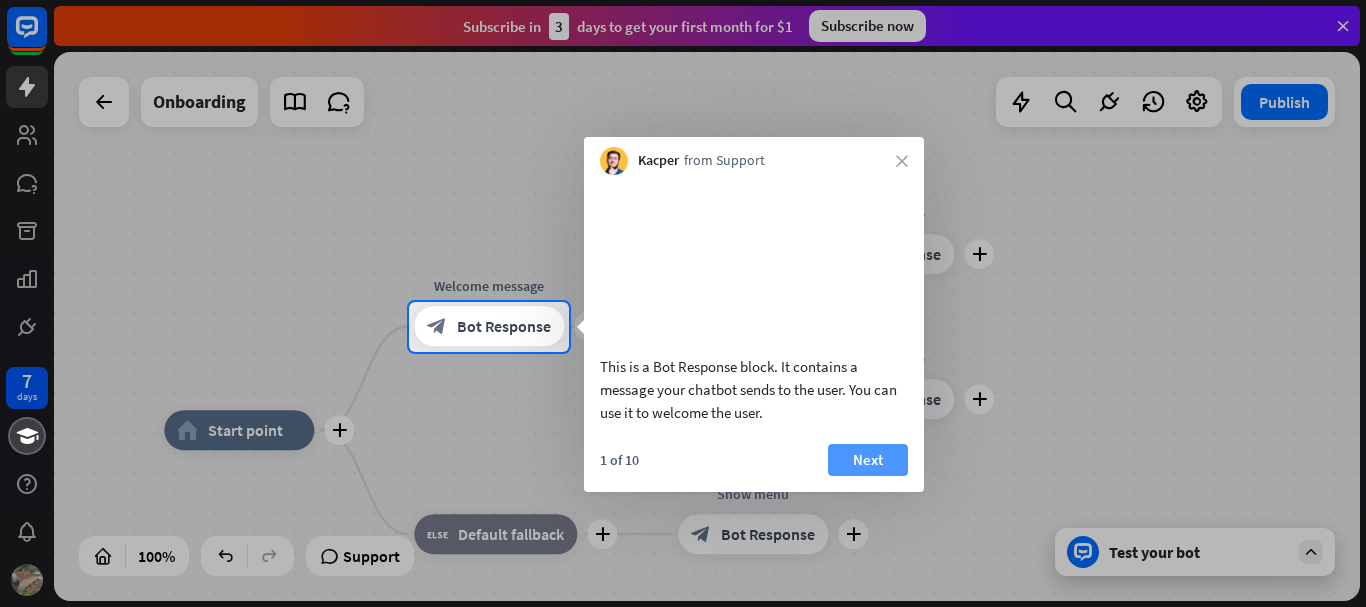click on "Next" at bounding box center [868, 460] 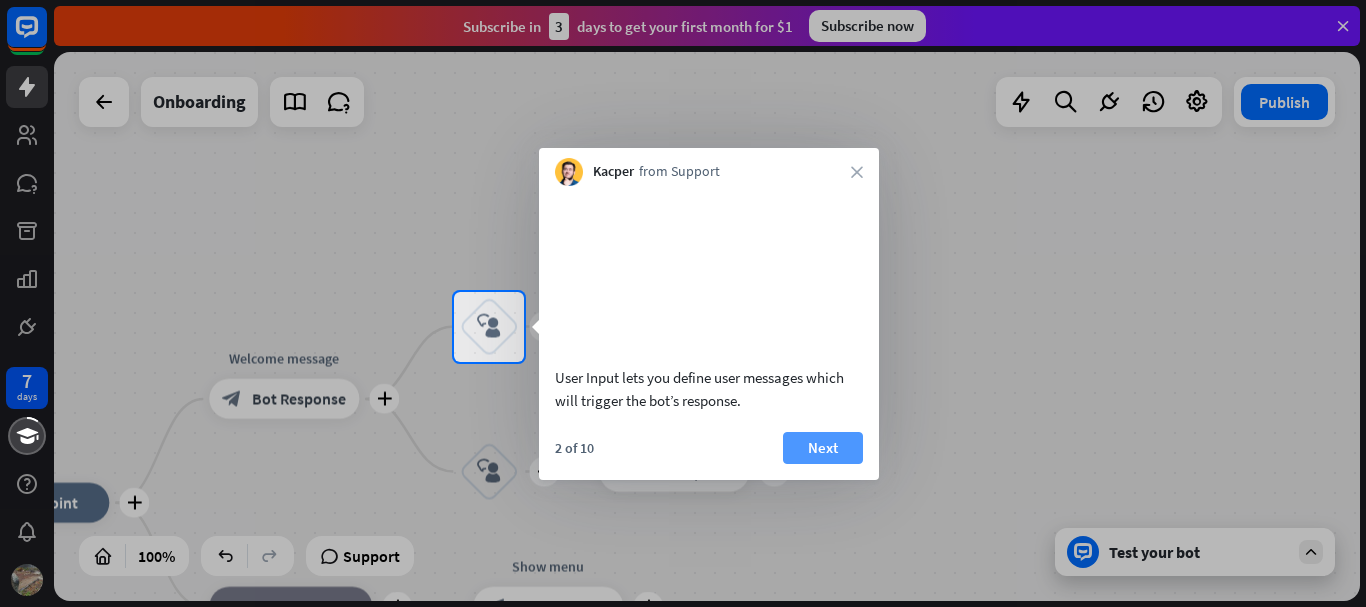 click on "Next" at bounding box center [823, 448] 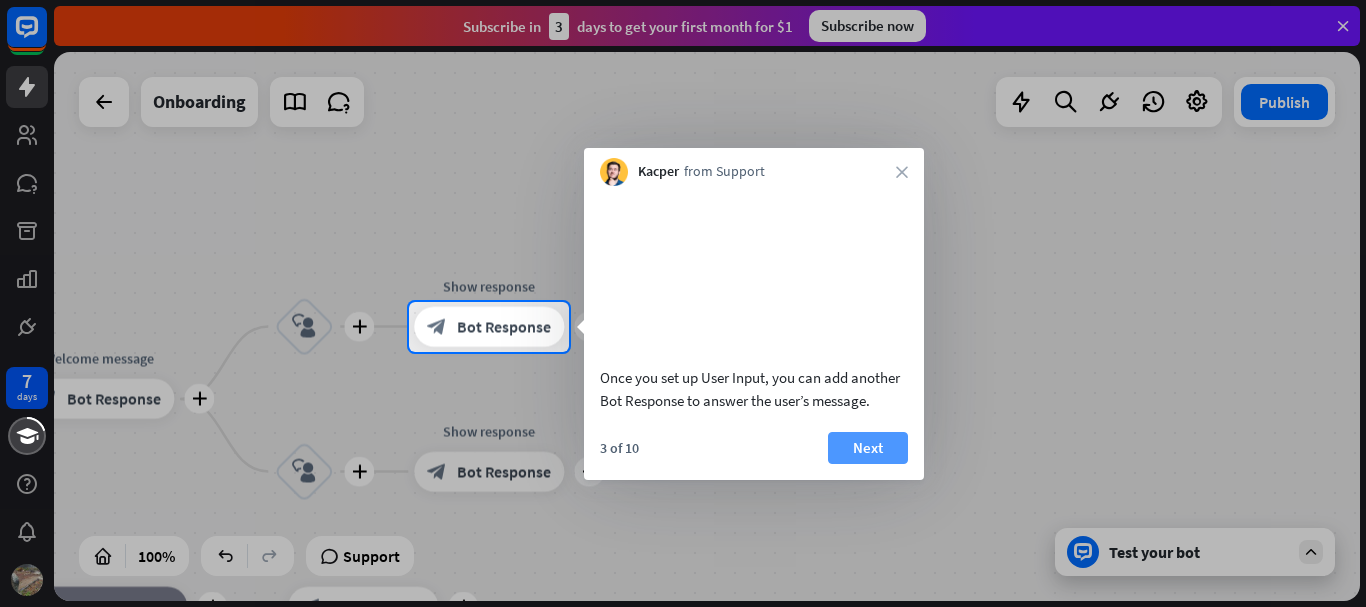 click on "Next" at bounding box center [868, 448] 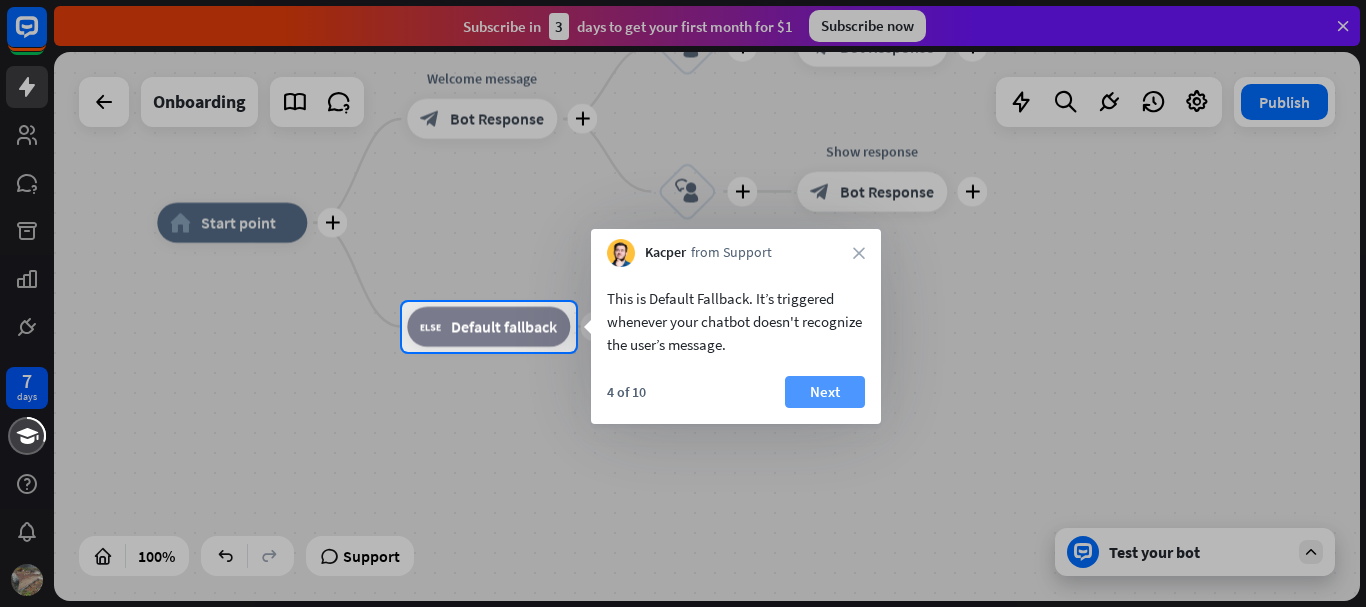 click on "Next" at bounding box center [825, 392] 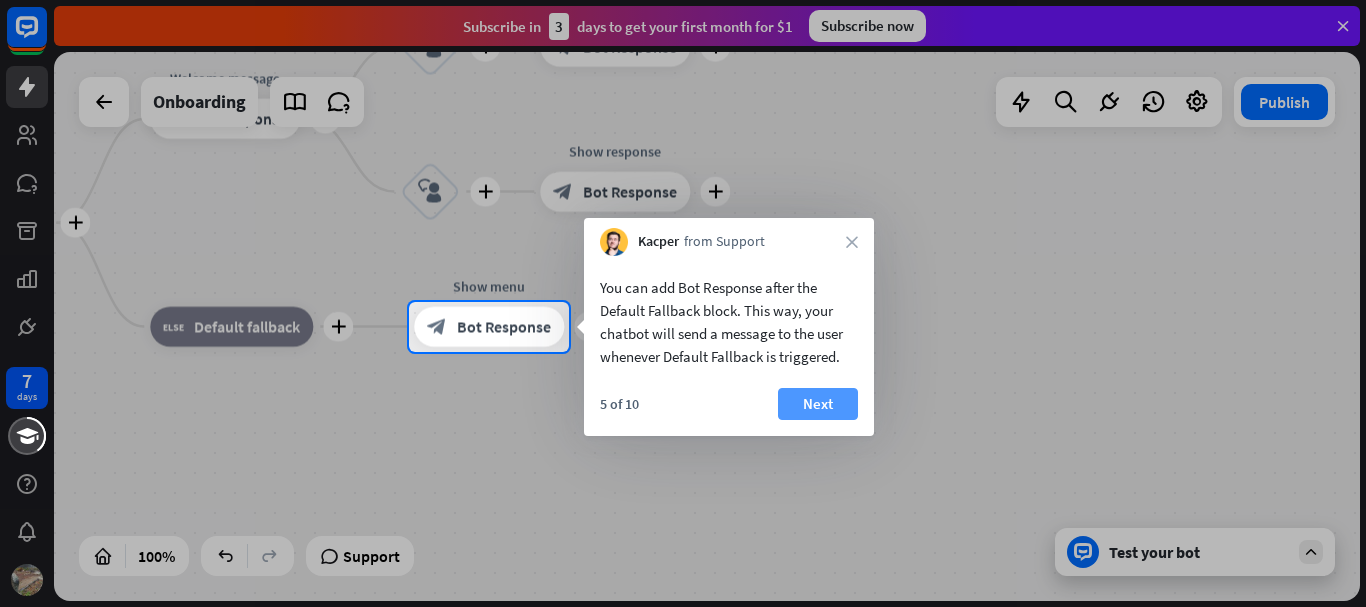 click on "Next" at bounding box center (818, 404) 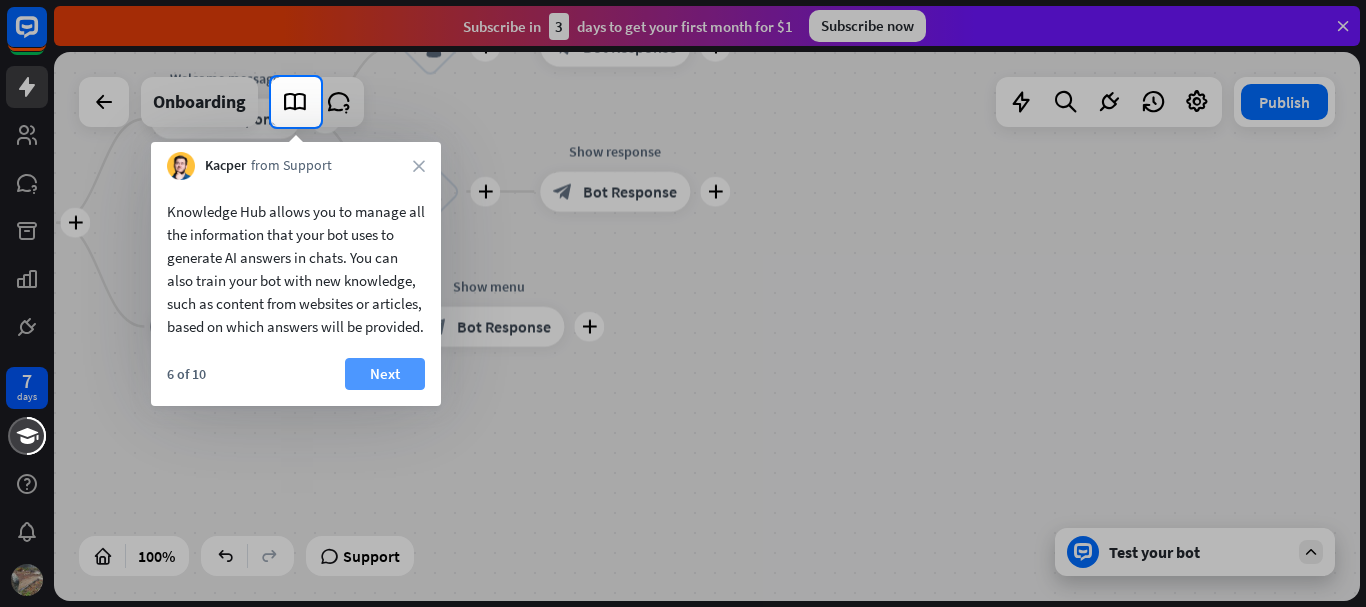 click on "Next" at bounding box center (385, 374) 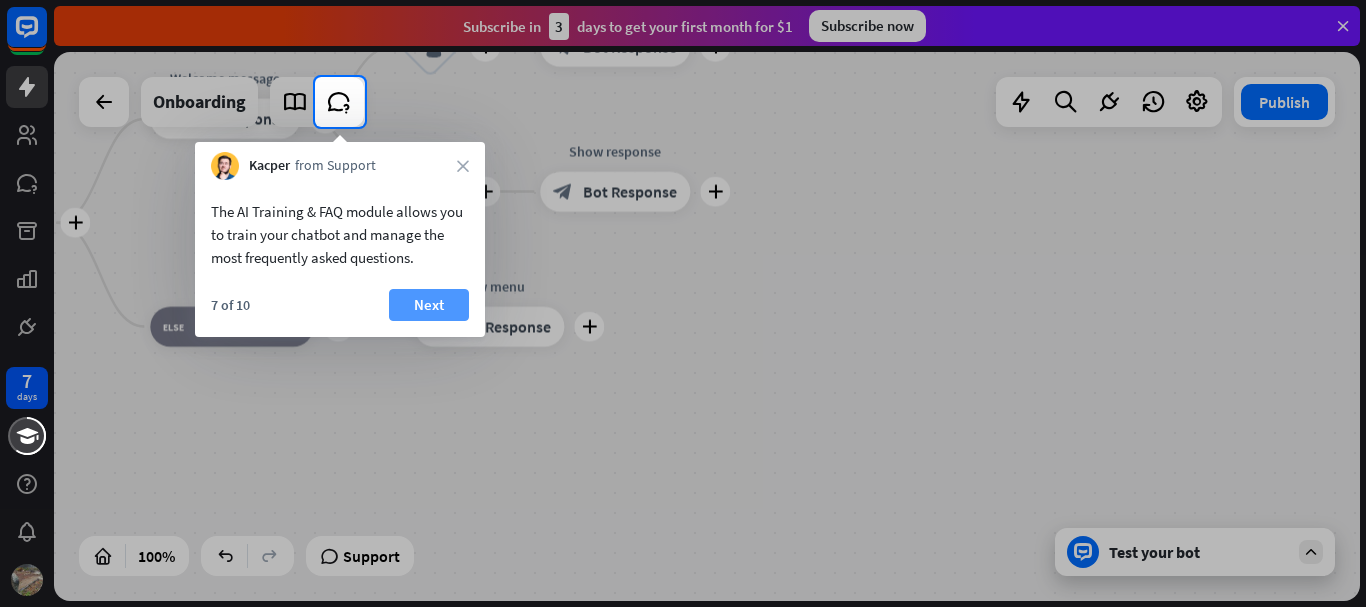 click on "Next" at bounding box center [429, 305] 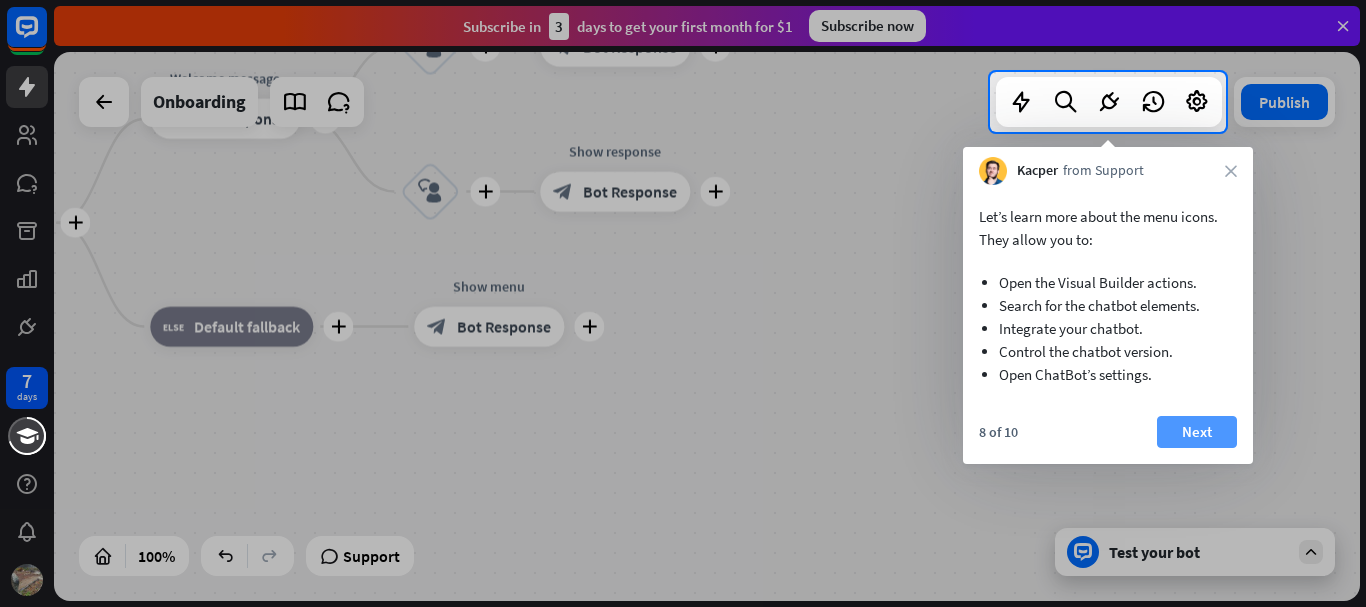 click on "Next" at bounding box center (1197, 432) 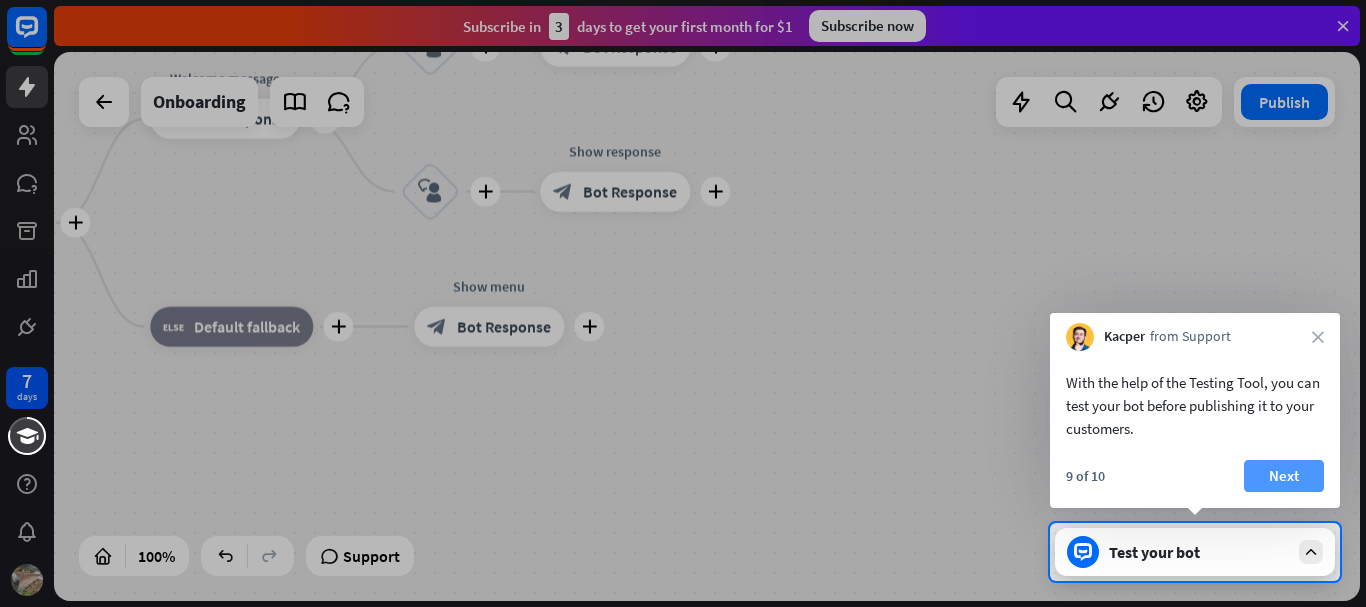 click on "Next" at bounding box center [1284, 476] 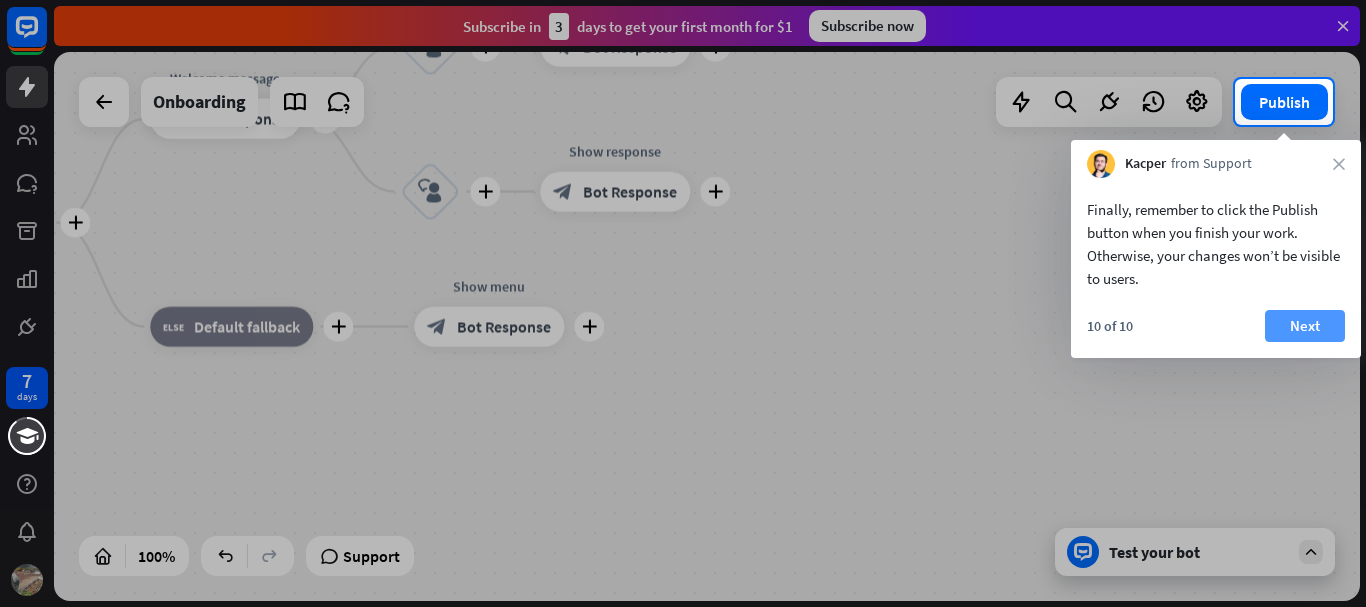 click on "Next" at bounding box center (1305, 326) 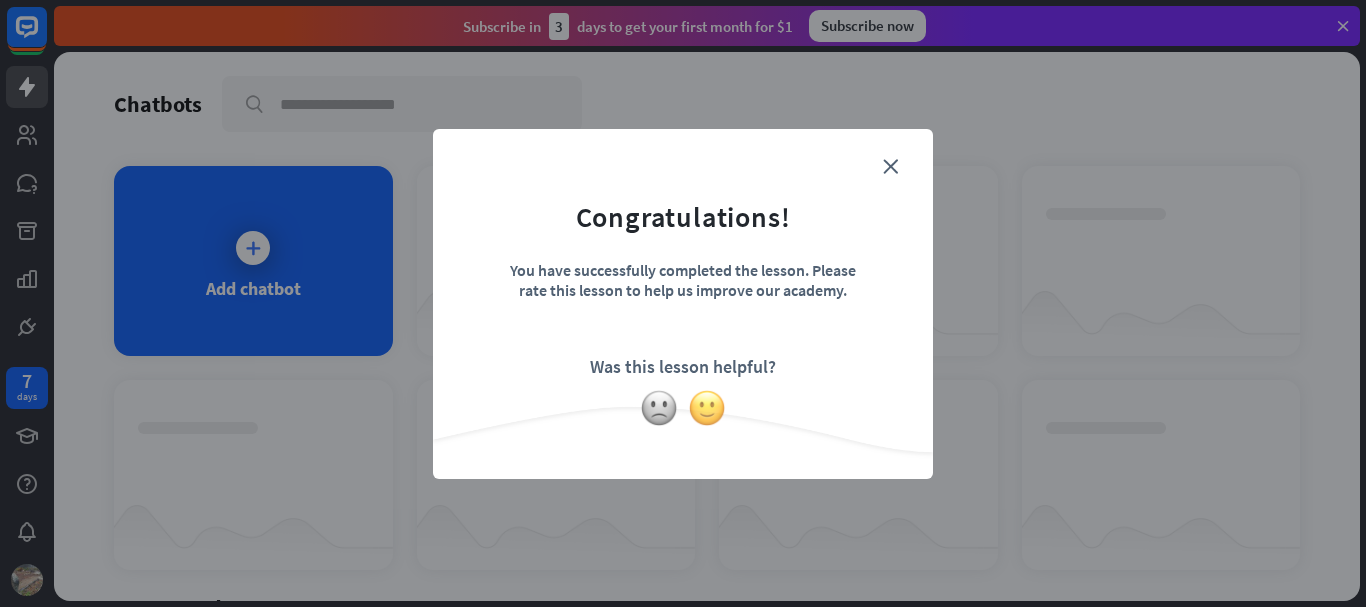click at bounding box center [707, 408] 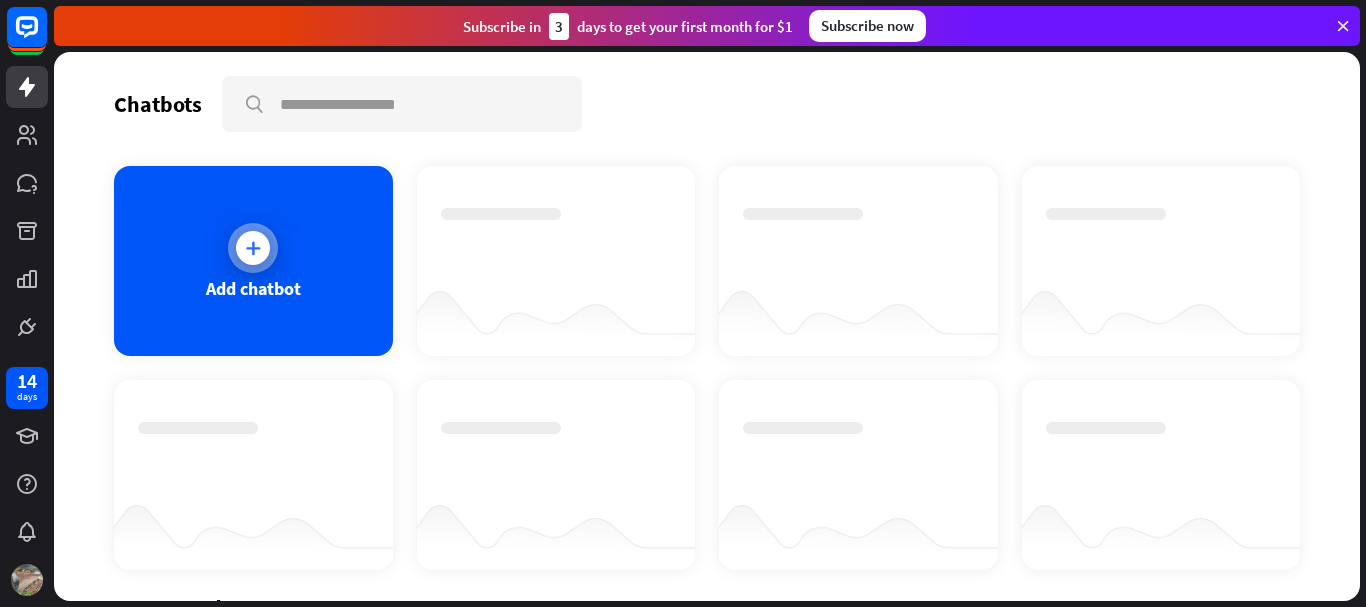 click at bounding box center (253, 248) 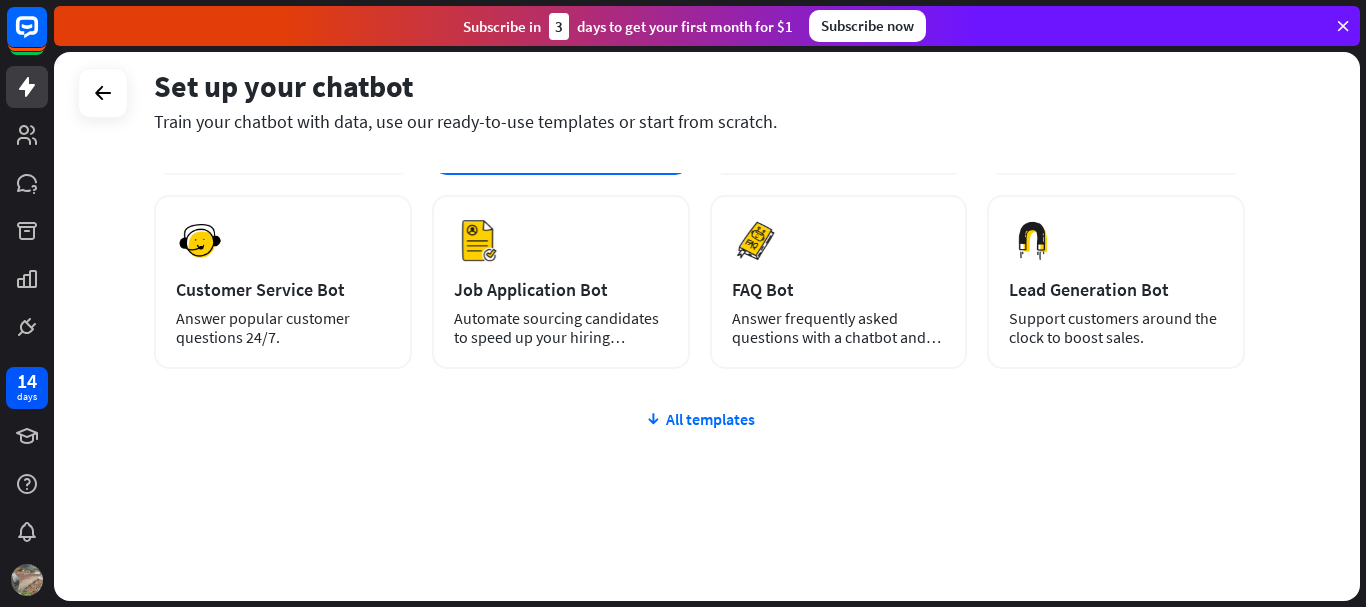 scroll, scrollTop: 278, scrollLeft: 0, axis: vertical 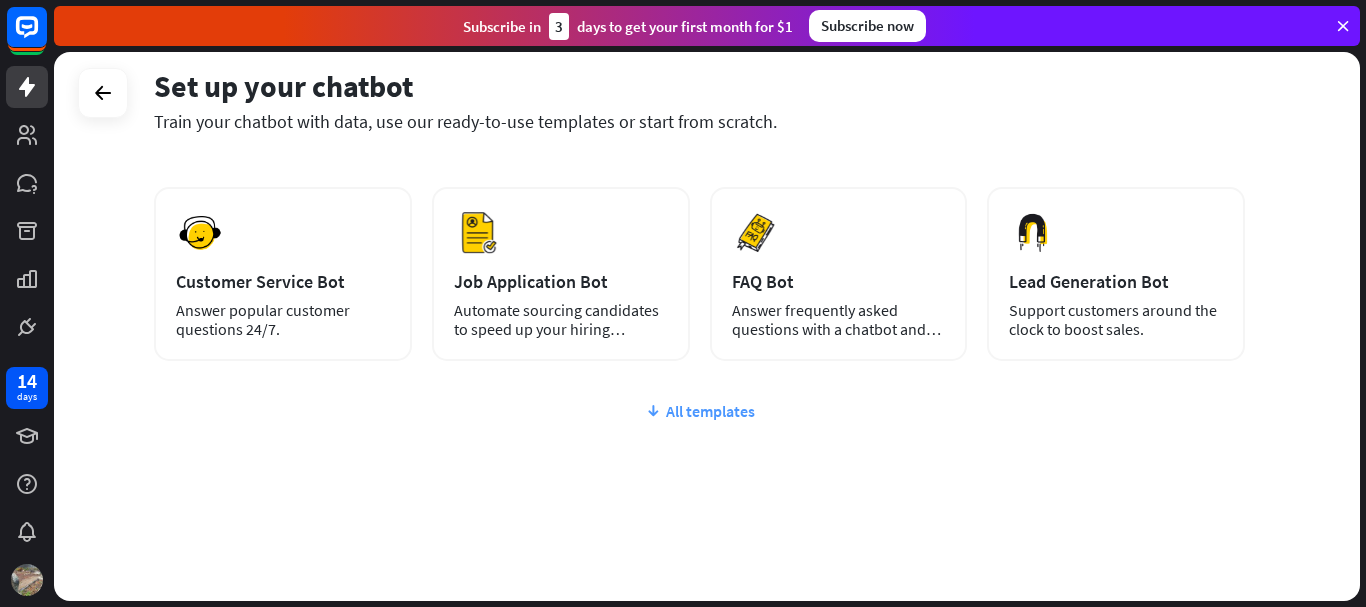 click at bounding box center [653, 411] 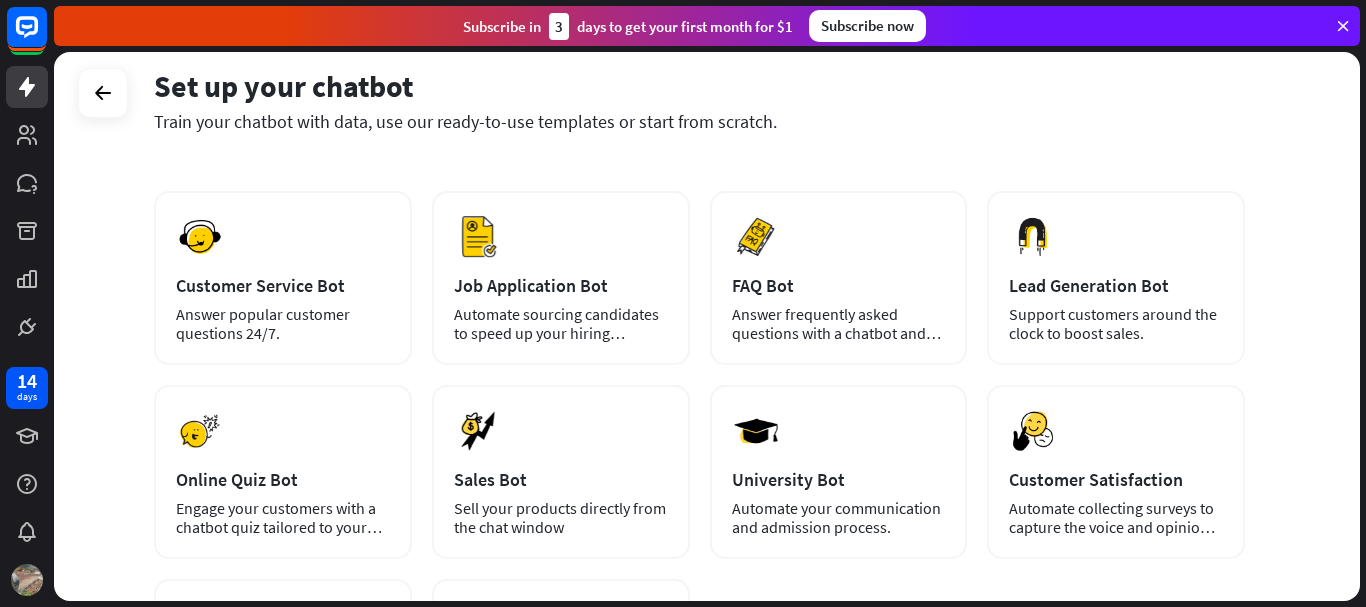 scroll, scrollTop: 366, scrollLeft: 0, axis: vertical 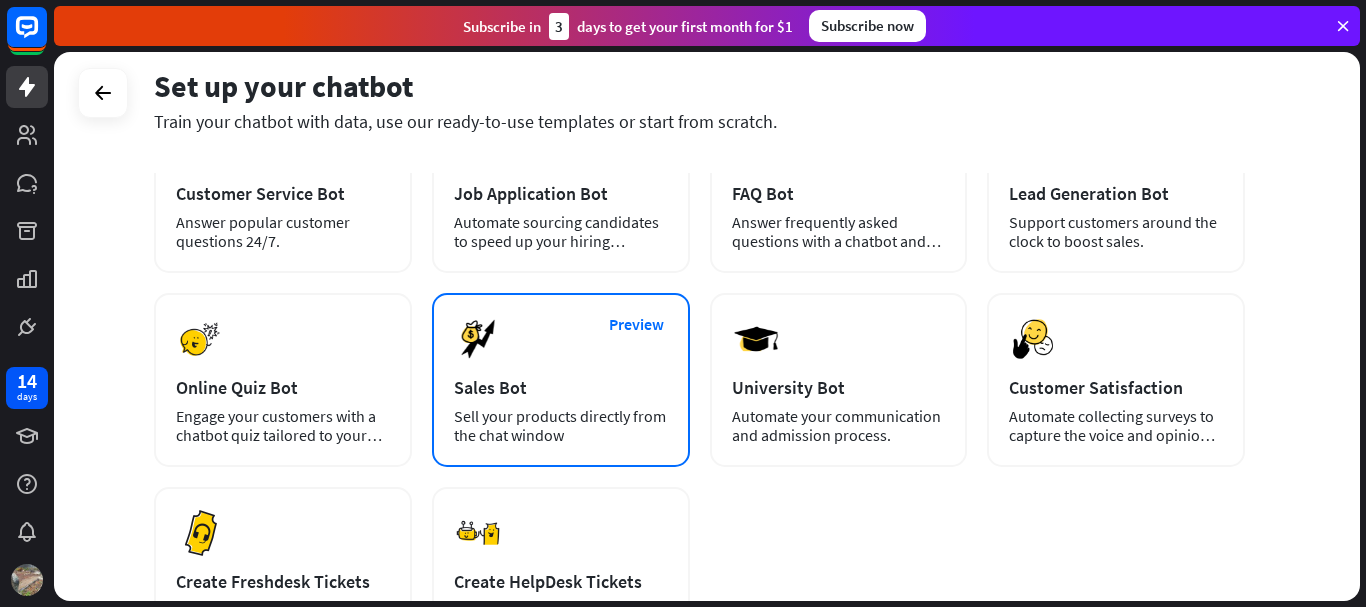 click on "Preview
Sales Bot
Sell your products directly from the chat window" at bounding box center (561, 380) 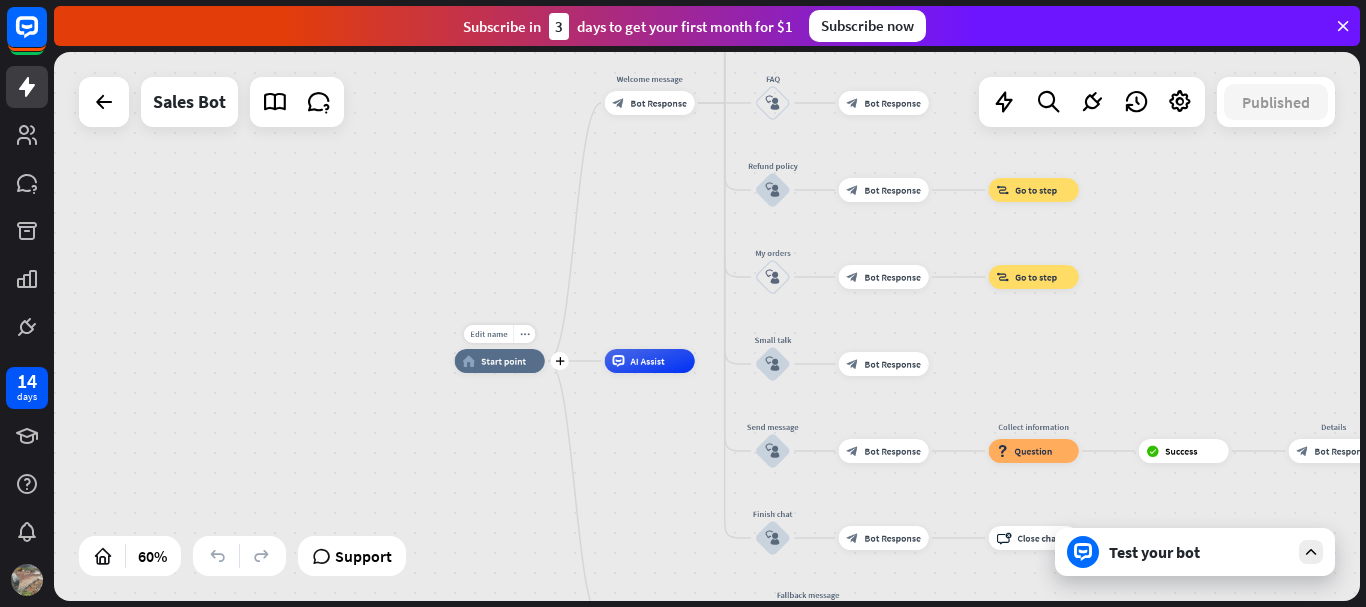 click on "home_2   Start point" at bounding box center [500, 361] 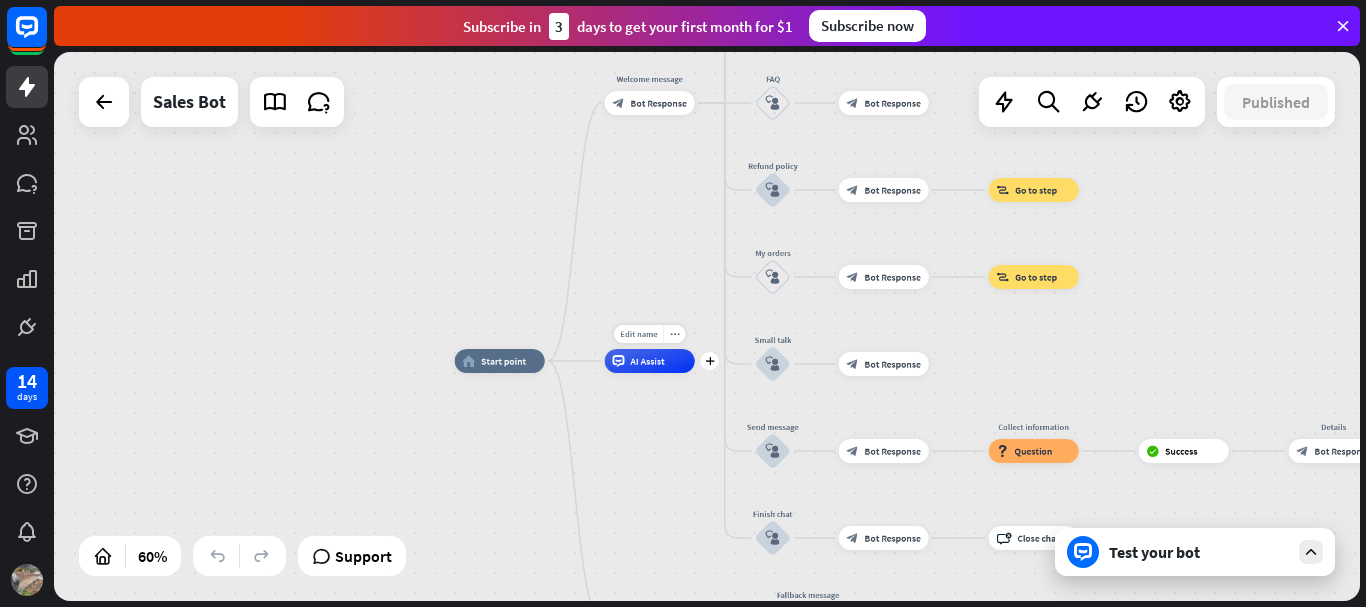 click on "Edit name   more_horiz         plus       AI Assist" at bounding box center [650, 361] 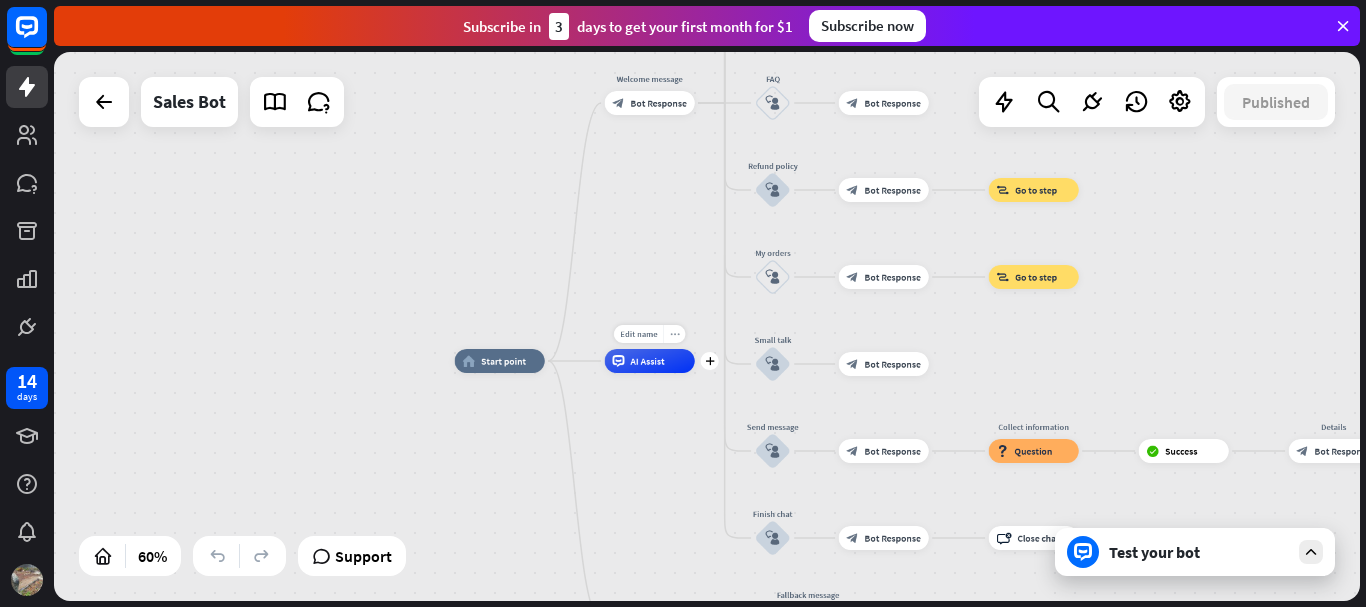 click on "more_horiz" at bounding box center (675, 334) 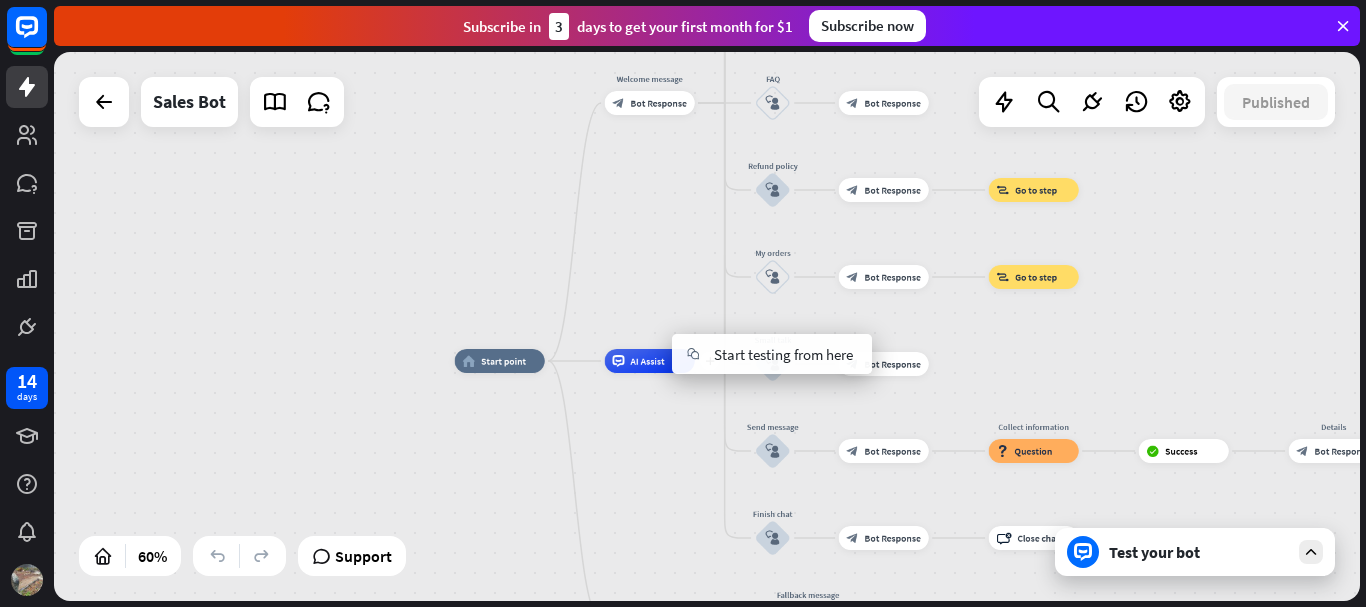 click on "AI Assist" at bounding box center [647, 361] 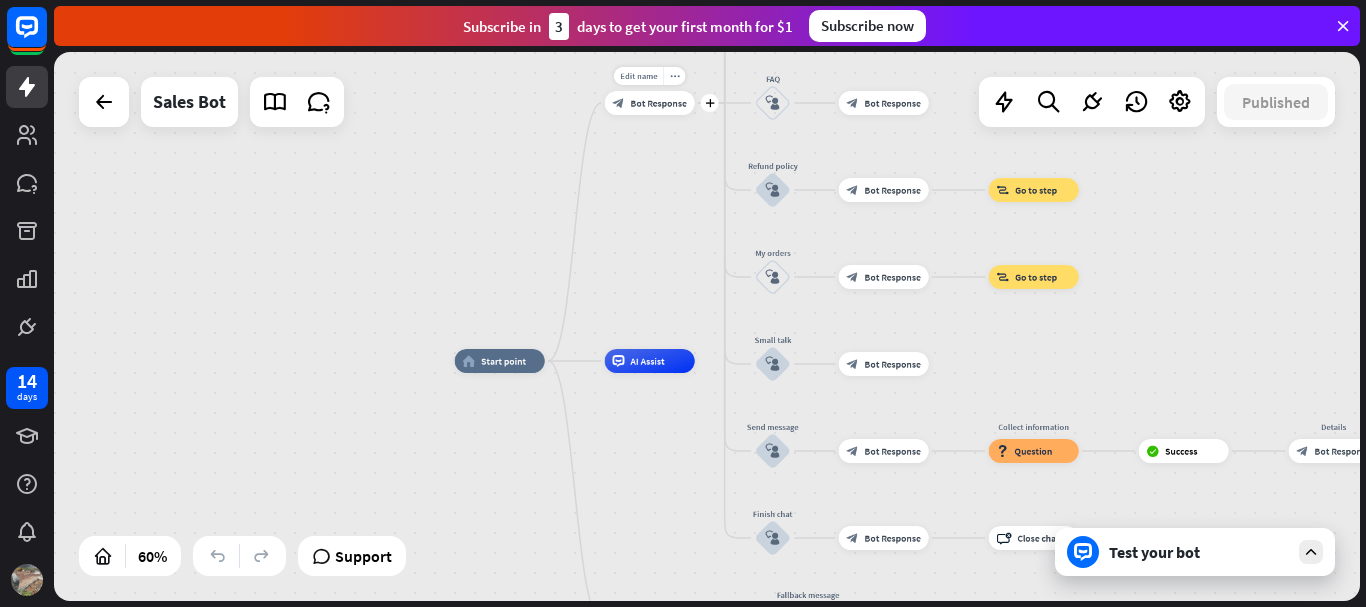 click on "Edit name   more_horiz         plus     block_bot_response   Bot Response" at bounding box center (650, 103) 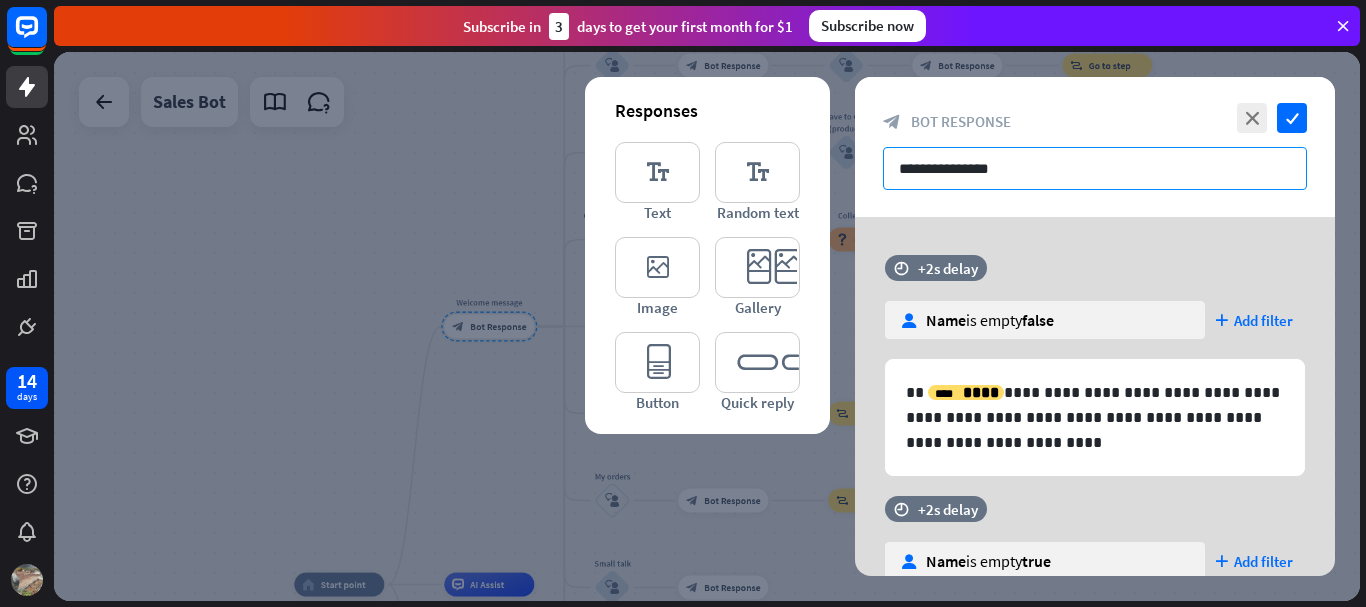 click on "**********" at bounding box center (1095, 168) 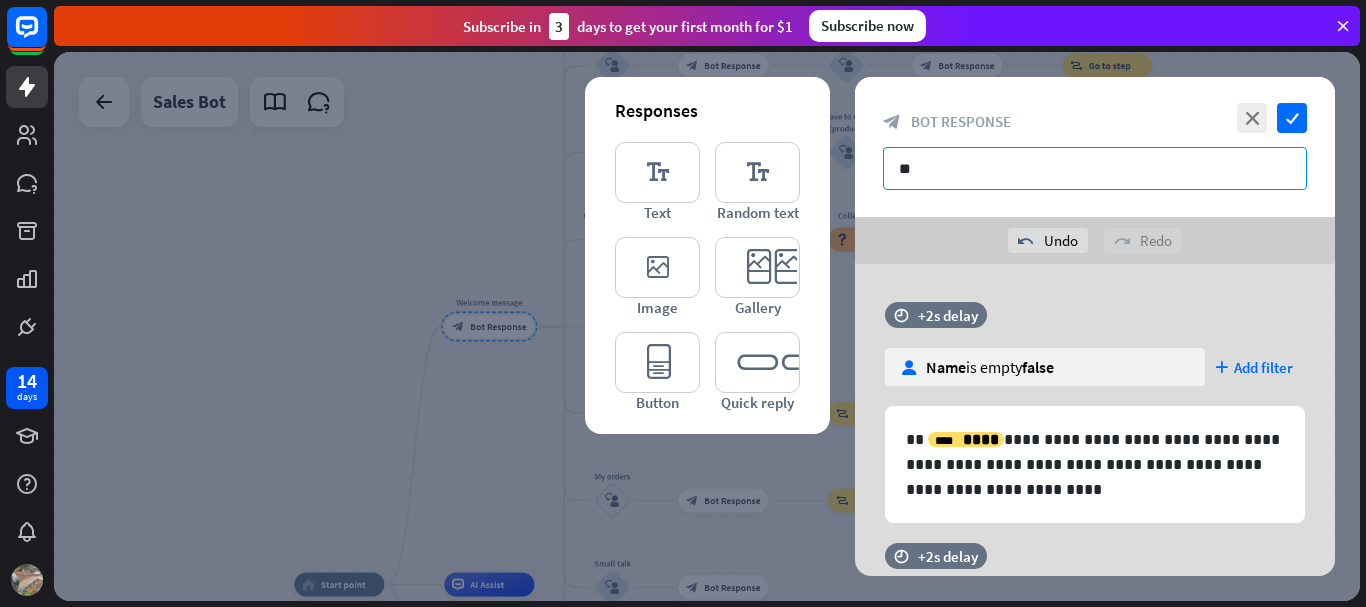 type on "*" 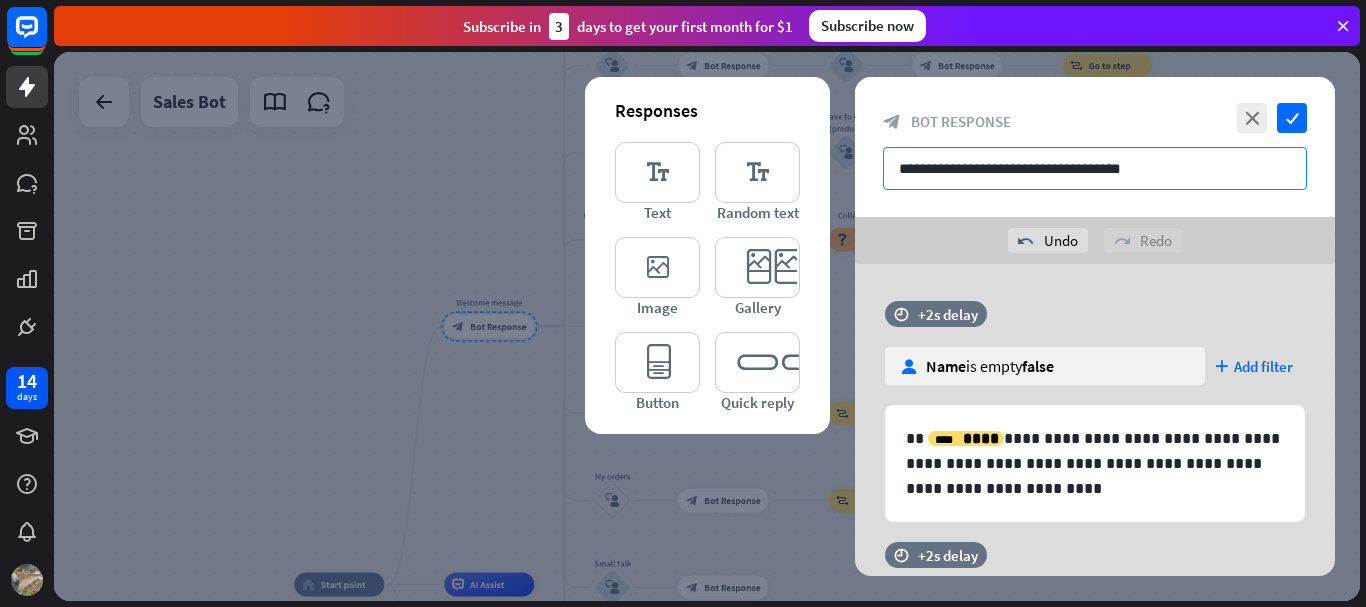 scroll, scrollTop: 0, scrollLeft: 0, axis: both 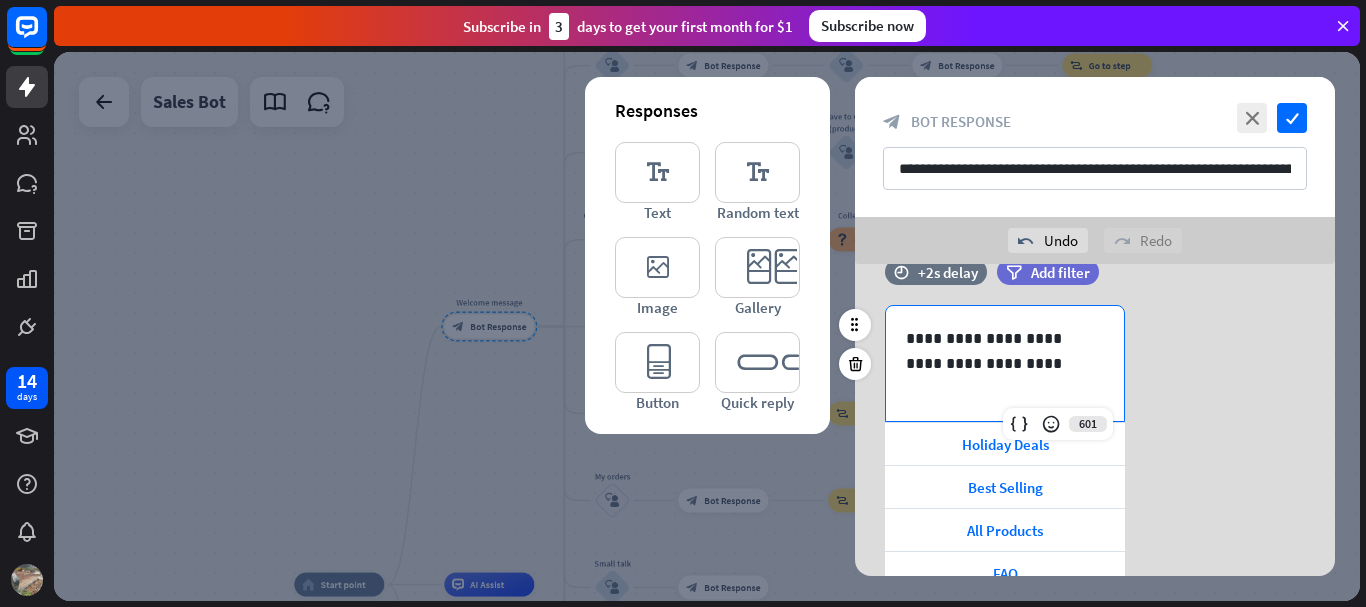 click on "**********" at bounding box center (1005, 363) 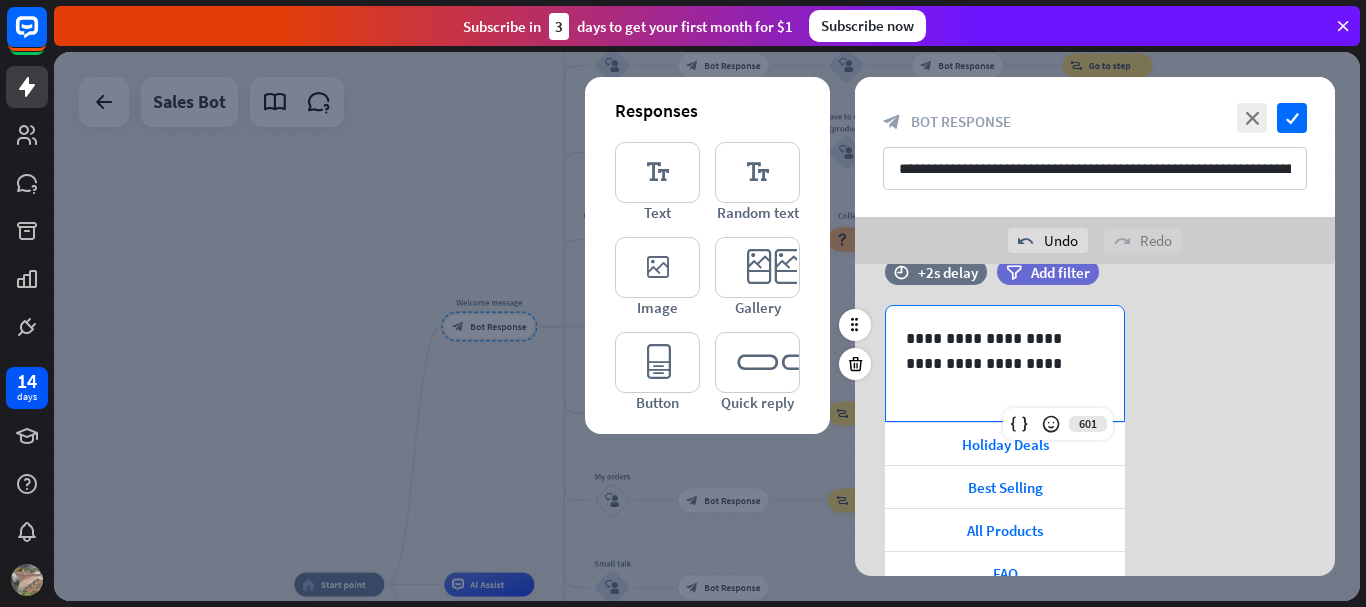 click on "**********" at bounding box center (1005, 351) 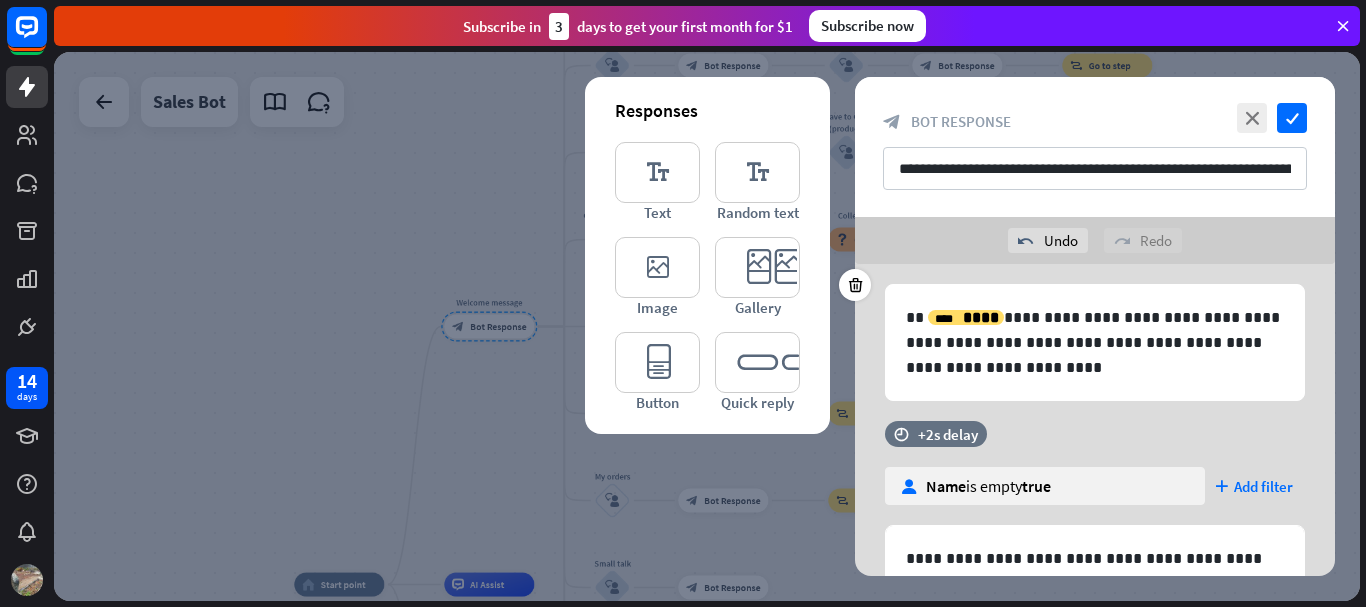 scroll, scrollTop: 0, scrollLeft: 0, axis: both 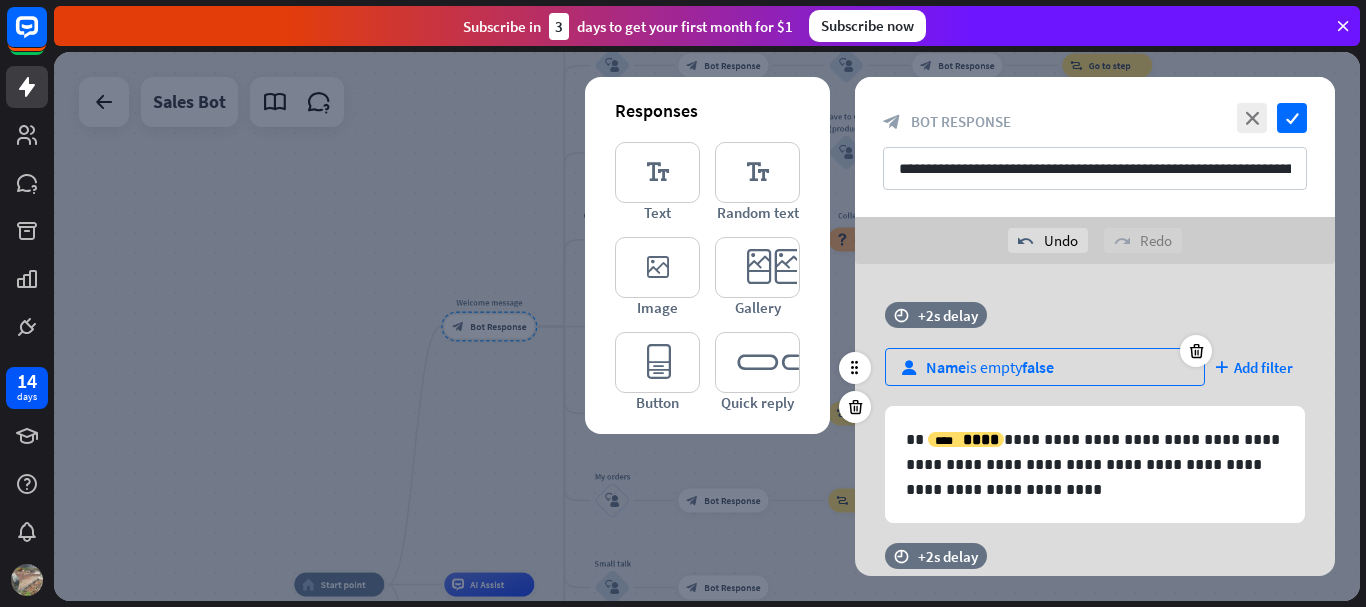 click on "user Name is empty false" at bounding box center (1045, 367) 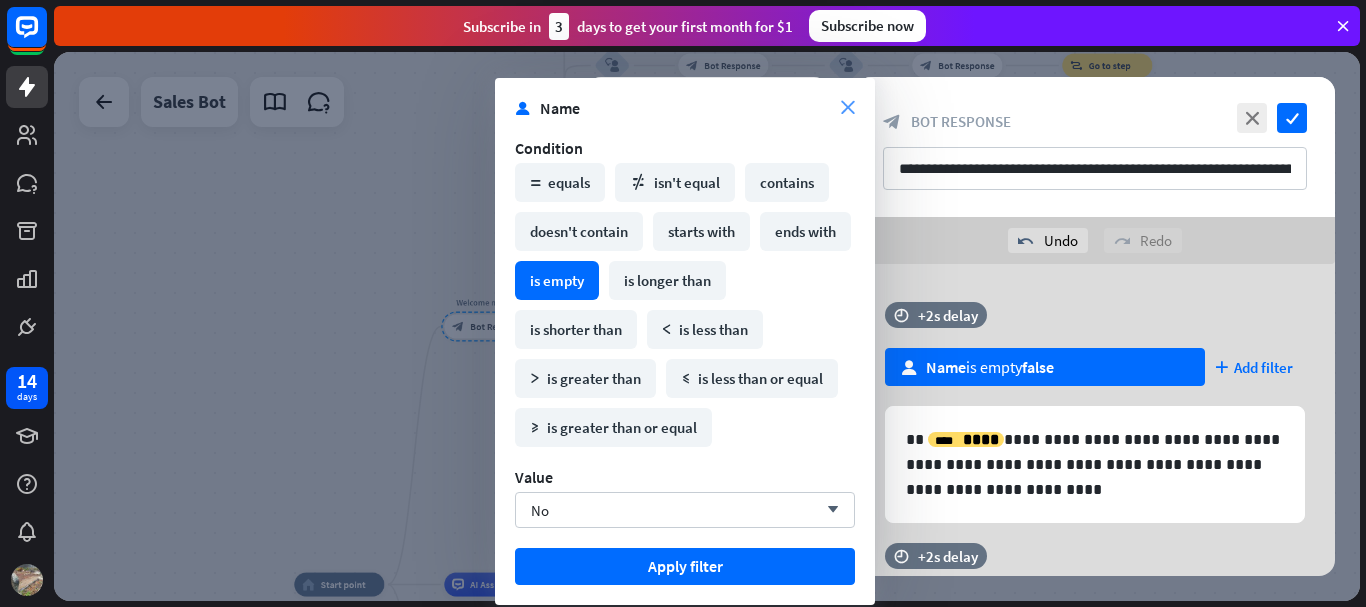click on "close" at bounding box center [848, 108] 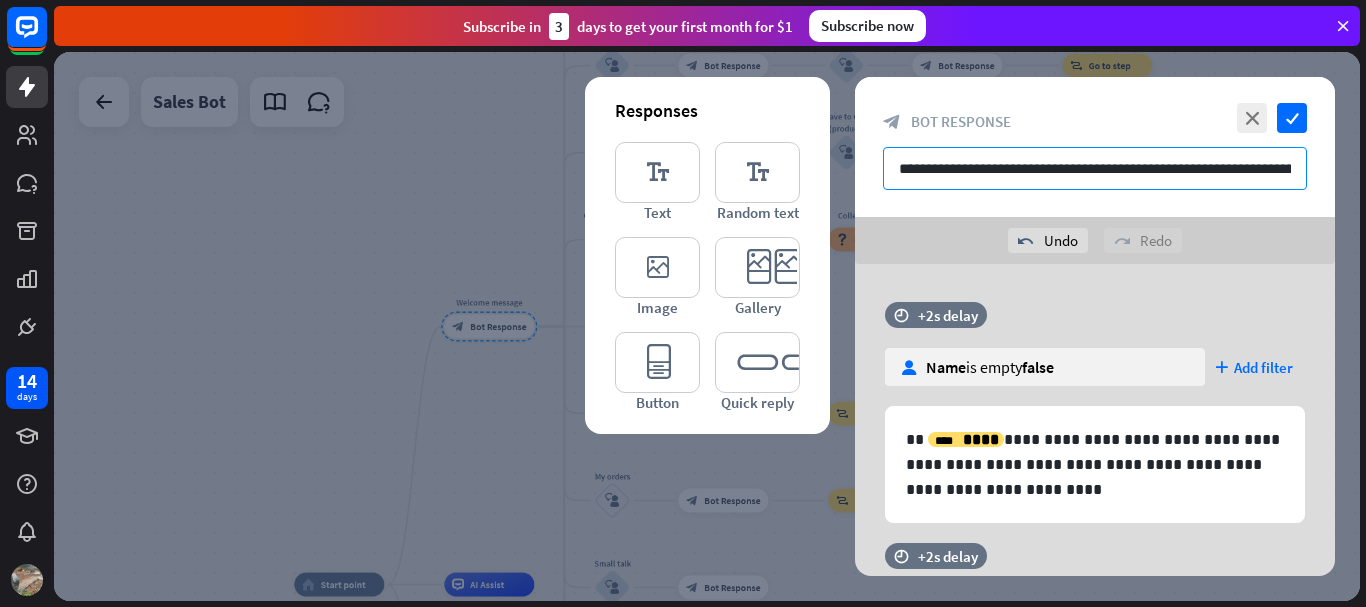 click on "**********" at bounding box center [1095, 168] 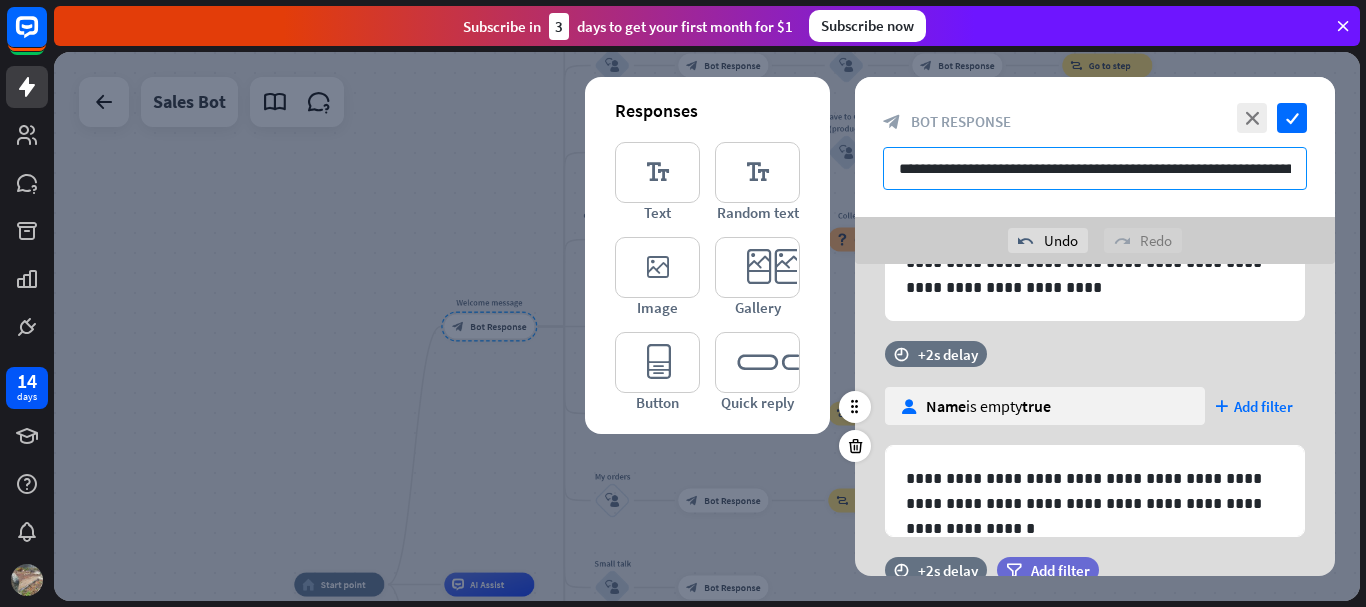 scroll, scrollTop: 200, scrollLeft: 0, axis: vertical 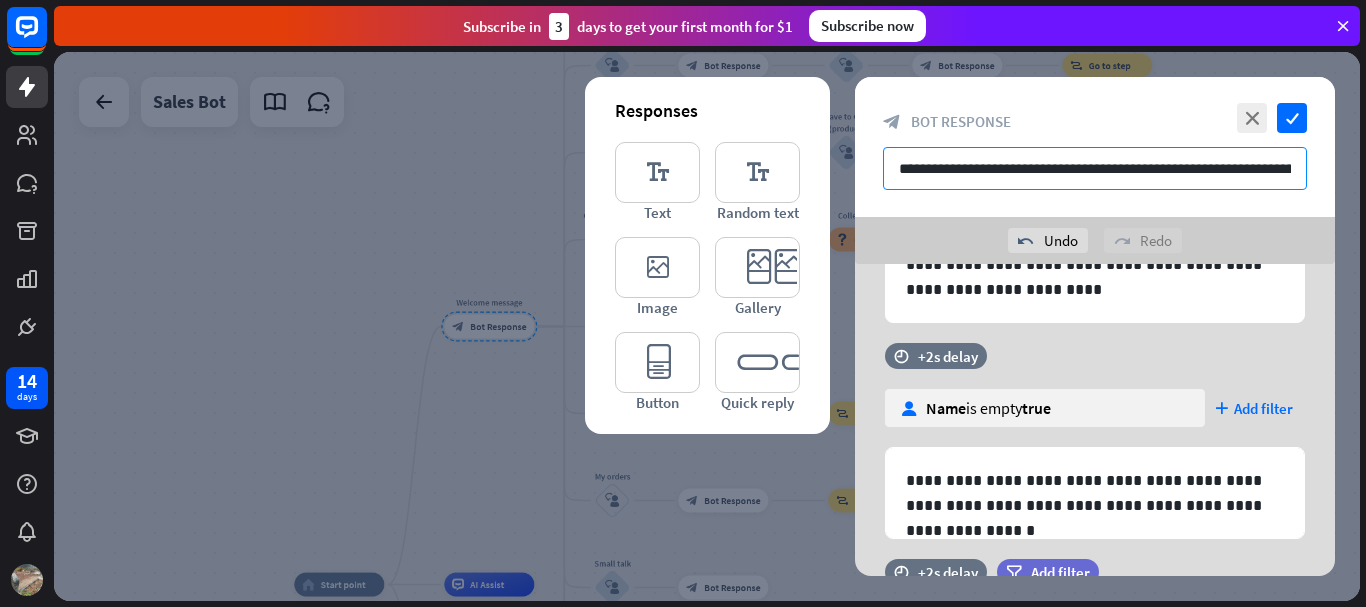 click on "**********" at bounding box center [1095, 168] 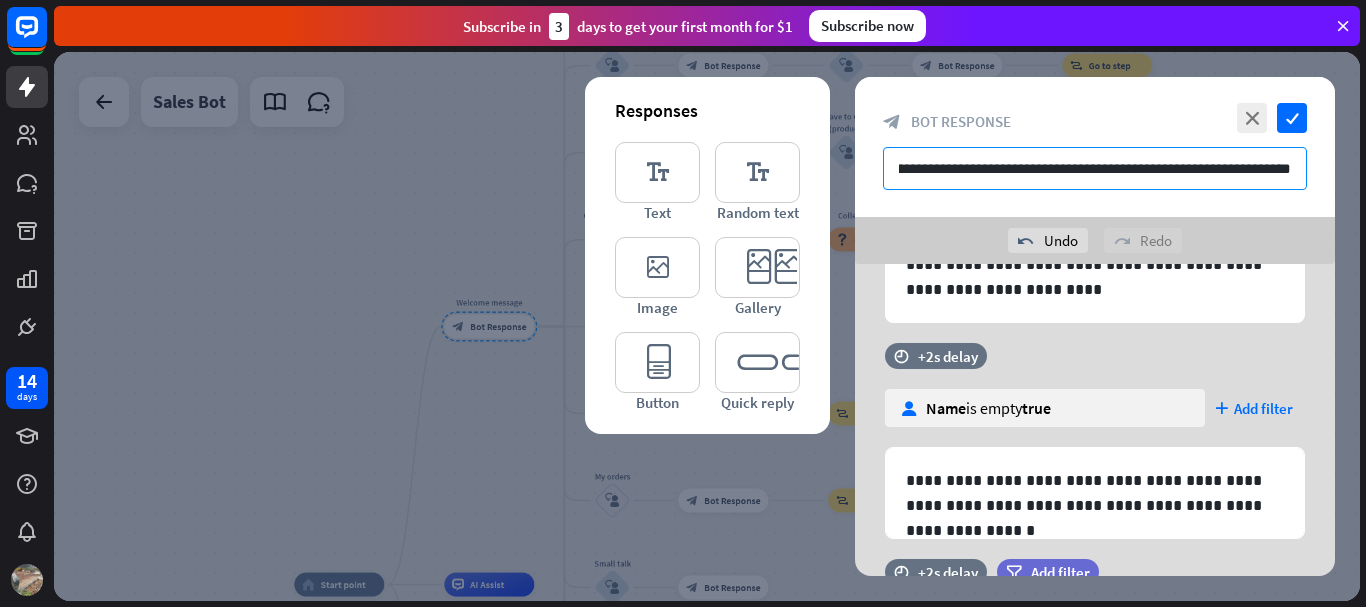 scroll, scrollTop: 0, scrollLeft: 257, axis: horizontal 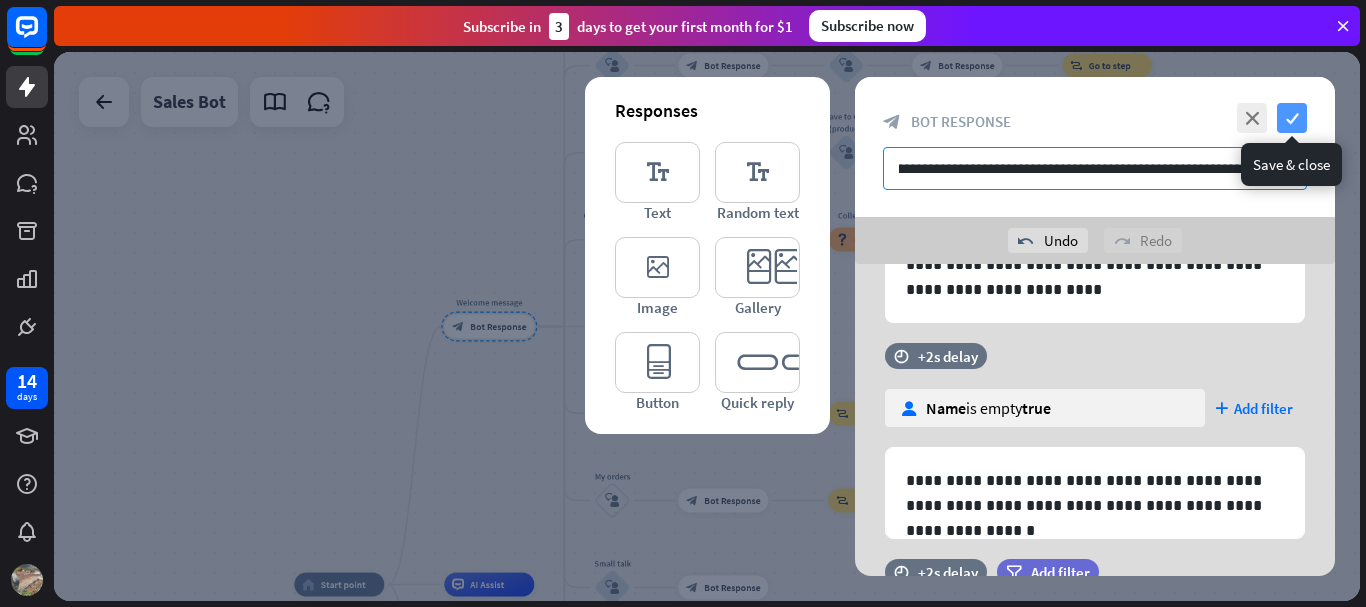 type on "**********" 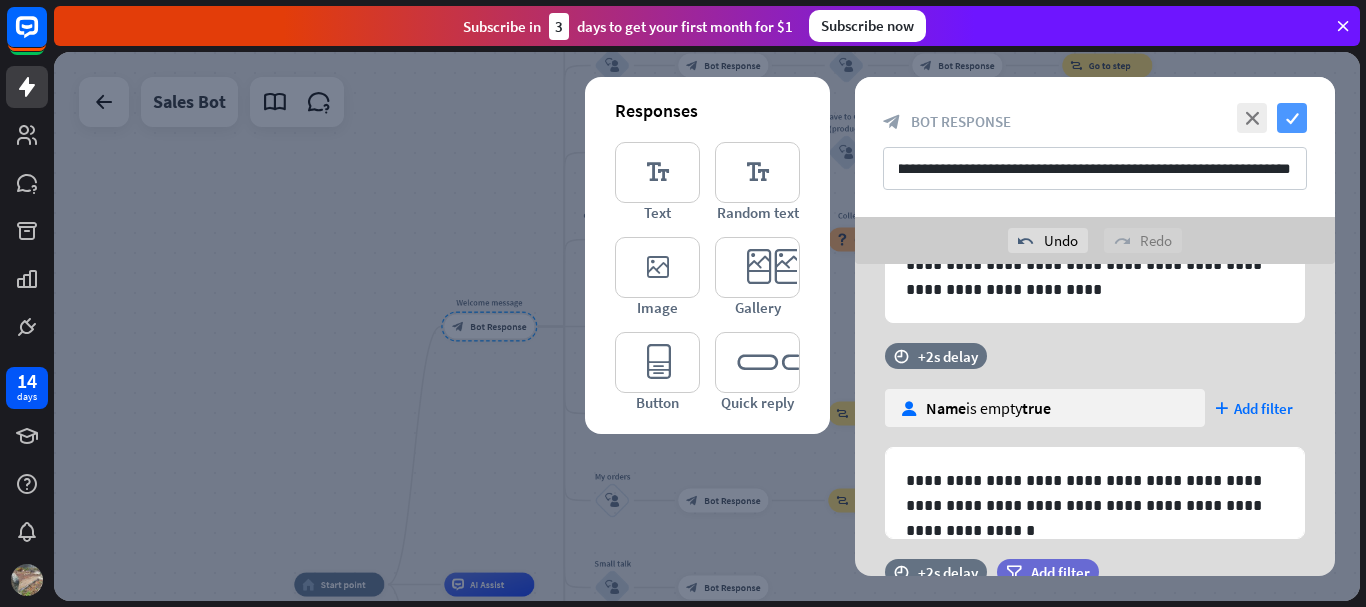 scroll, scrollTop: 0, scrollLeft: 0, axis: both 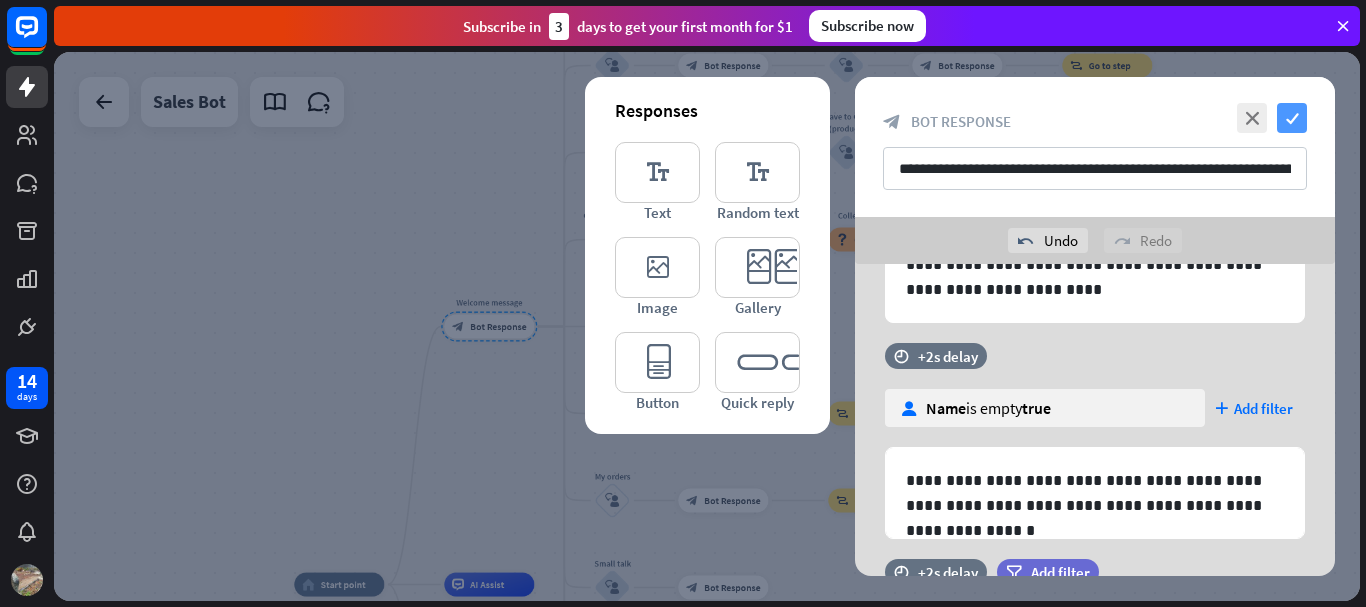 click on "check" at bounding box center (1292, 118) 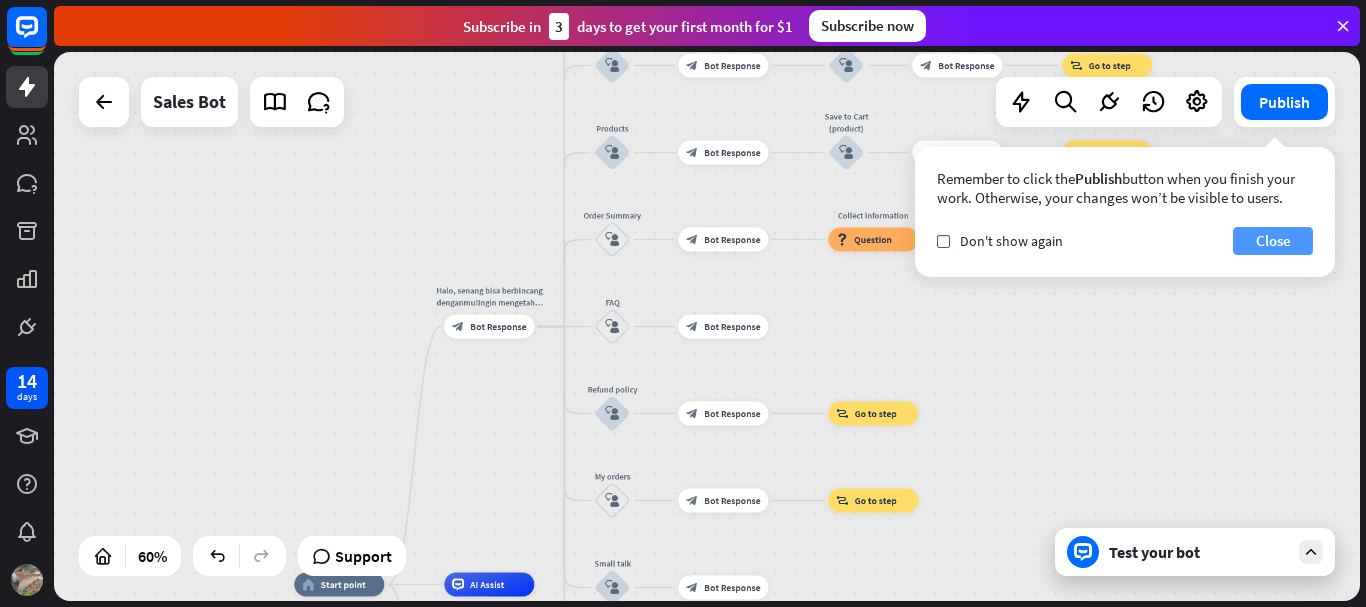 click on "Close" at bounding box center [1273, 241] 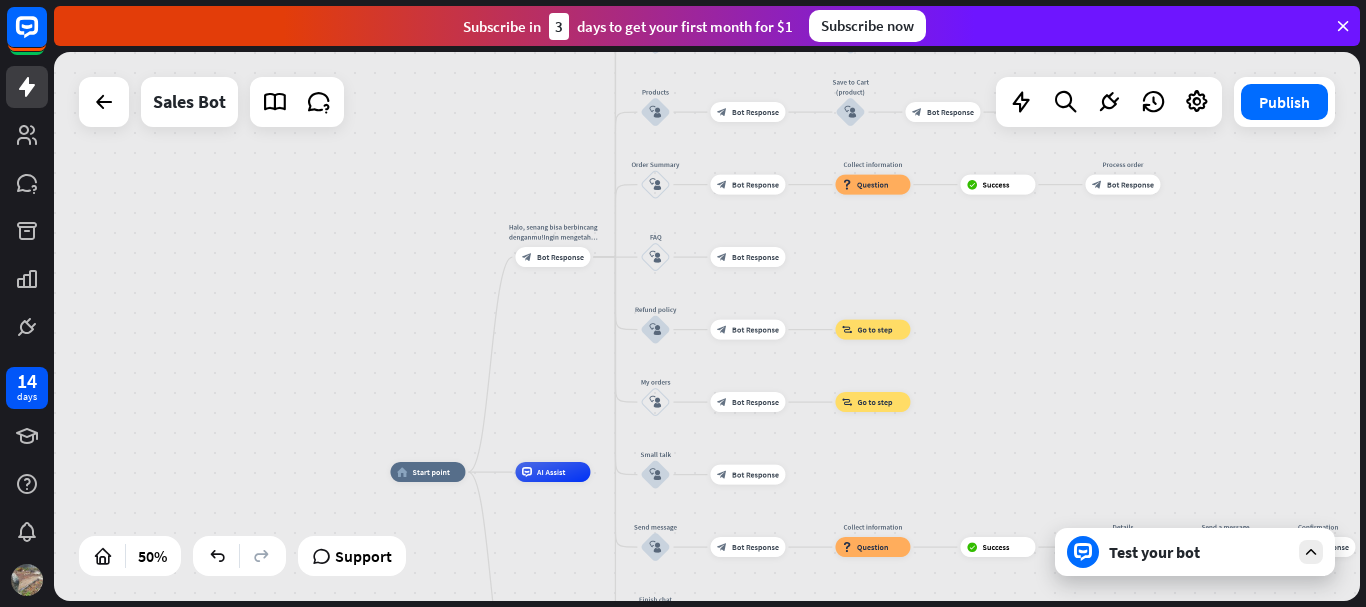 click on "Subscribe now" at bounding box center [867, 26] 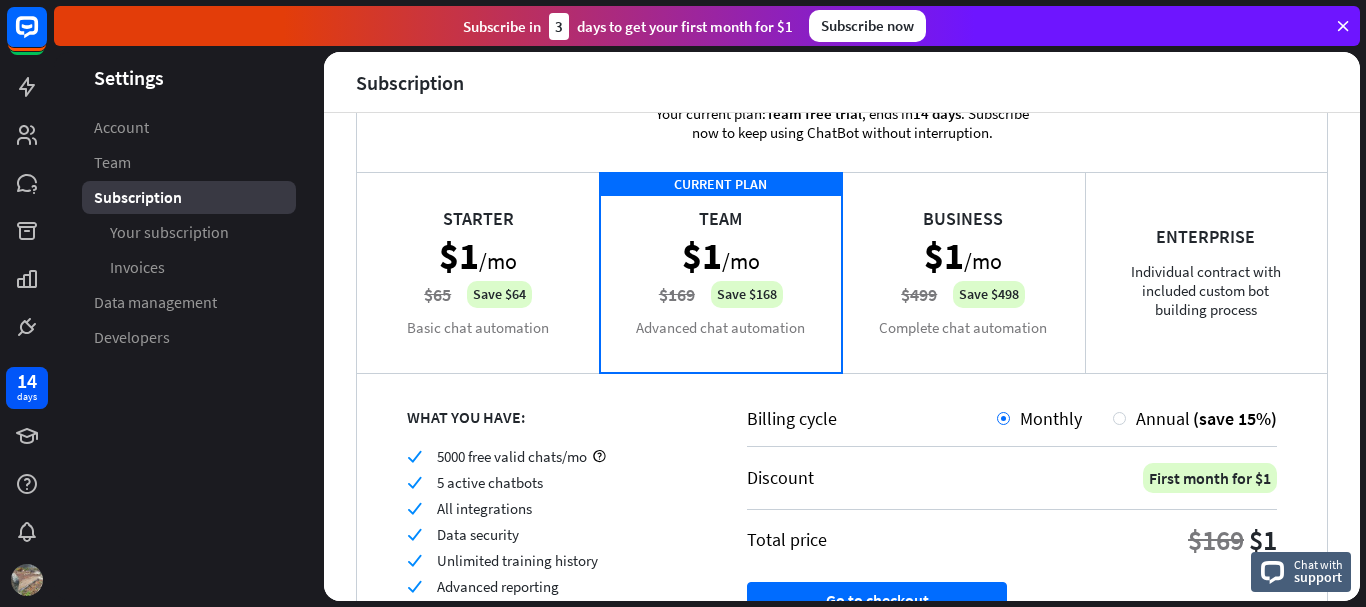 scroll, scrollTop: 0, scrollLeft: 0, axis: both 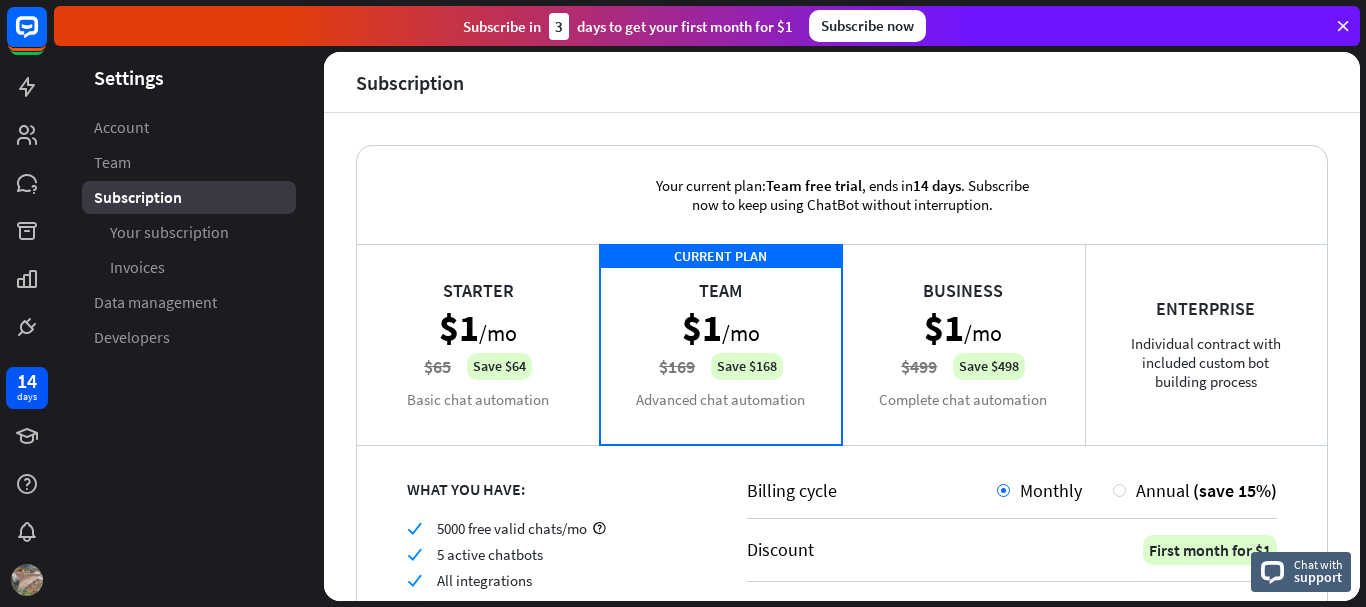 click at bounding box center [1343, 26] 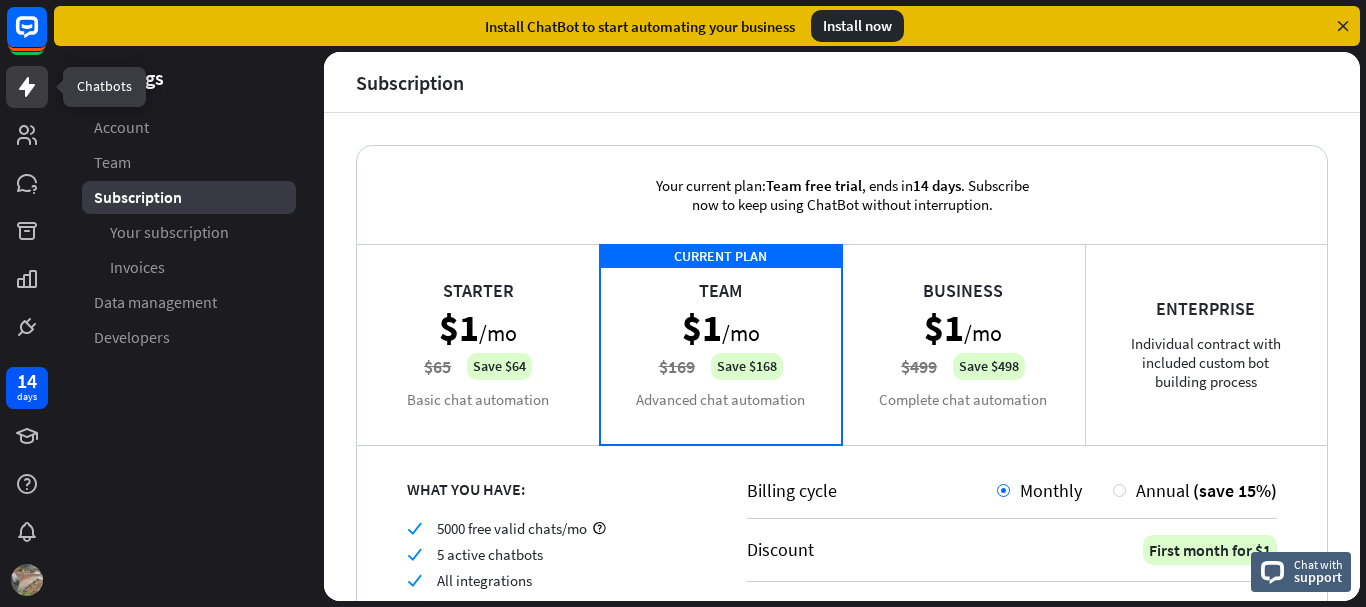 click 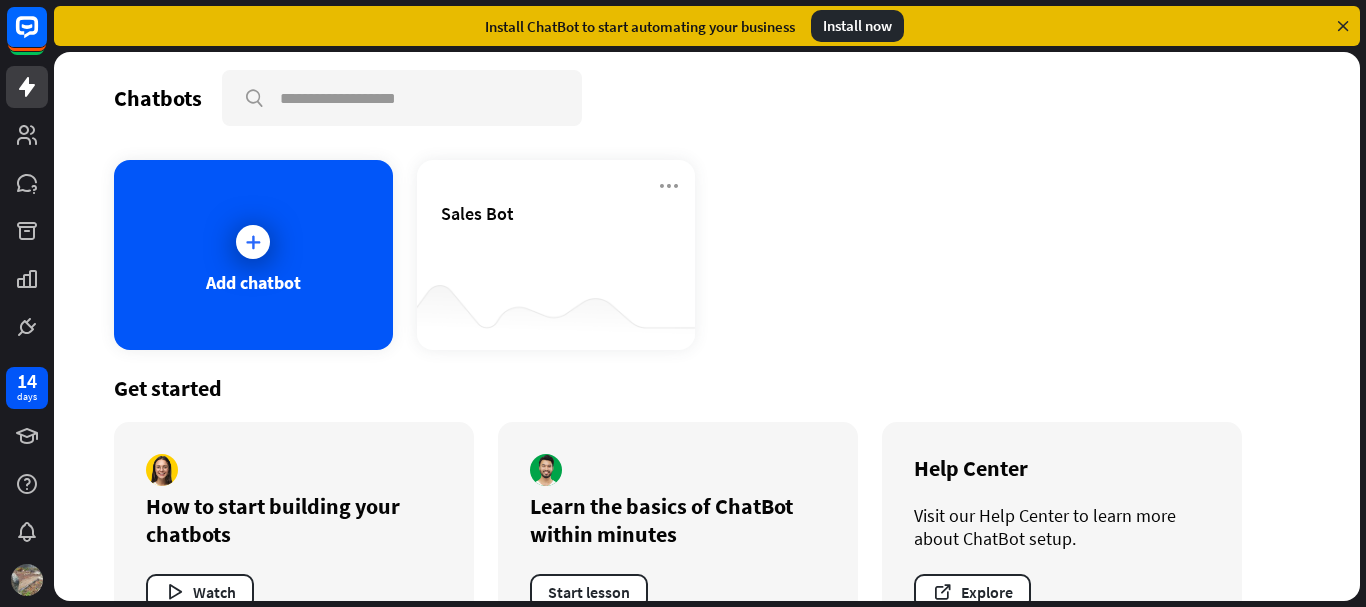 scroll, scrollTop: 0, scrollLeft: 0, axis: both 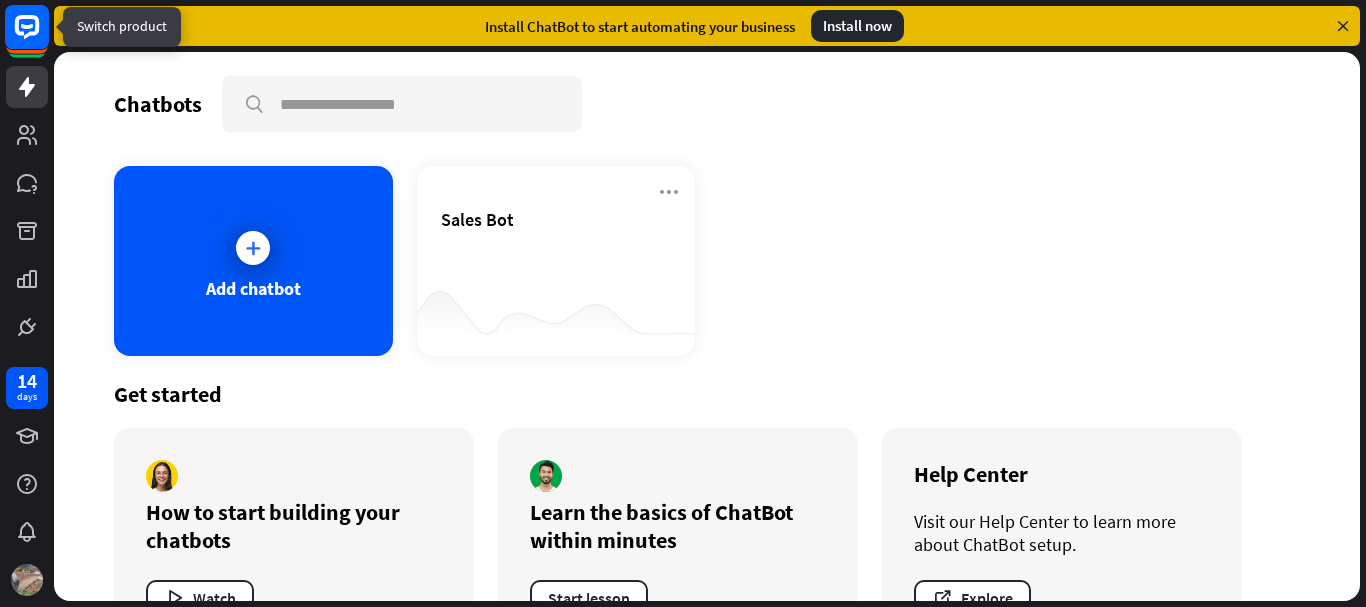 click 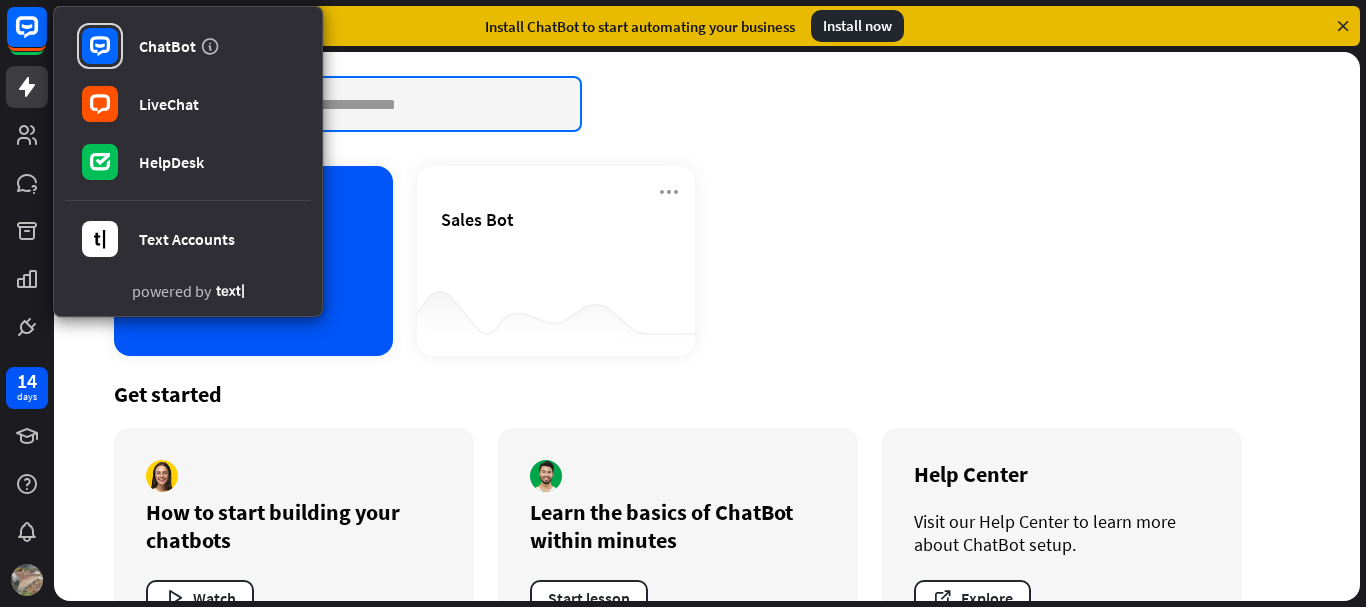 click at bounding box center [402, 104] 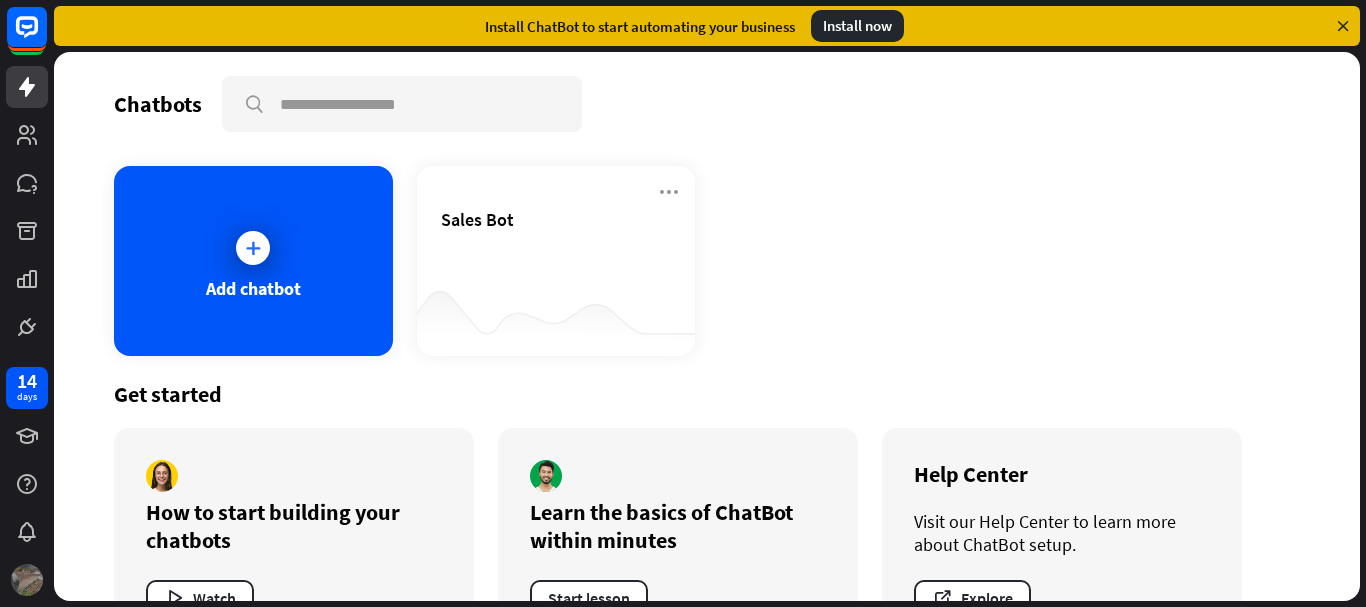 click at bounding box center (27, 580) 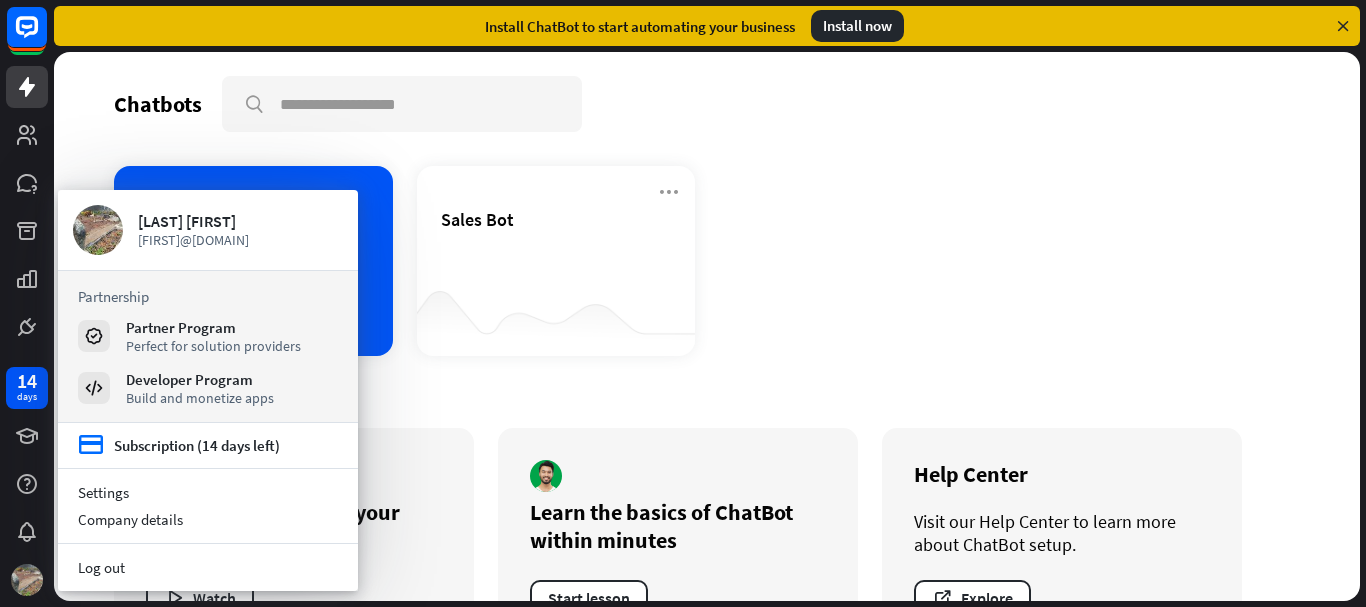 click on "Add chatbot Sales Bot" at bounding box center [707, 261] 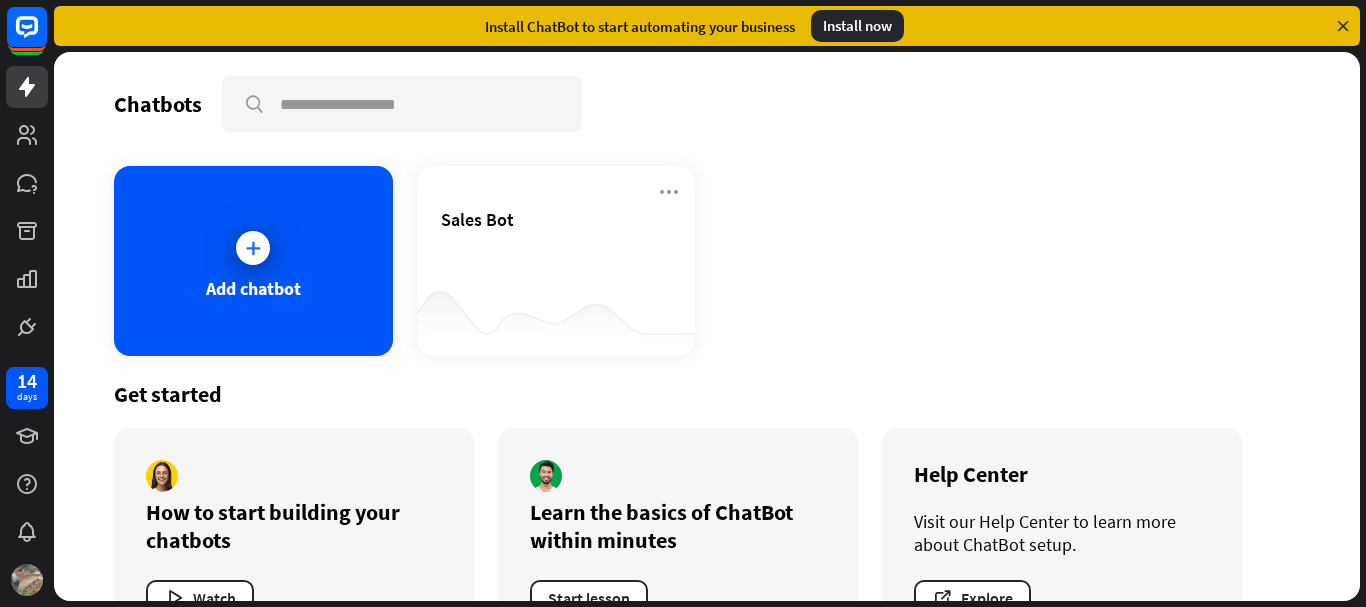 click on "Chatbots search" at bounding box center [707, 104] 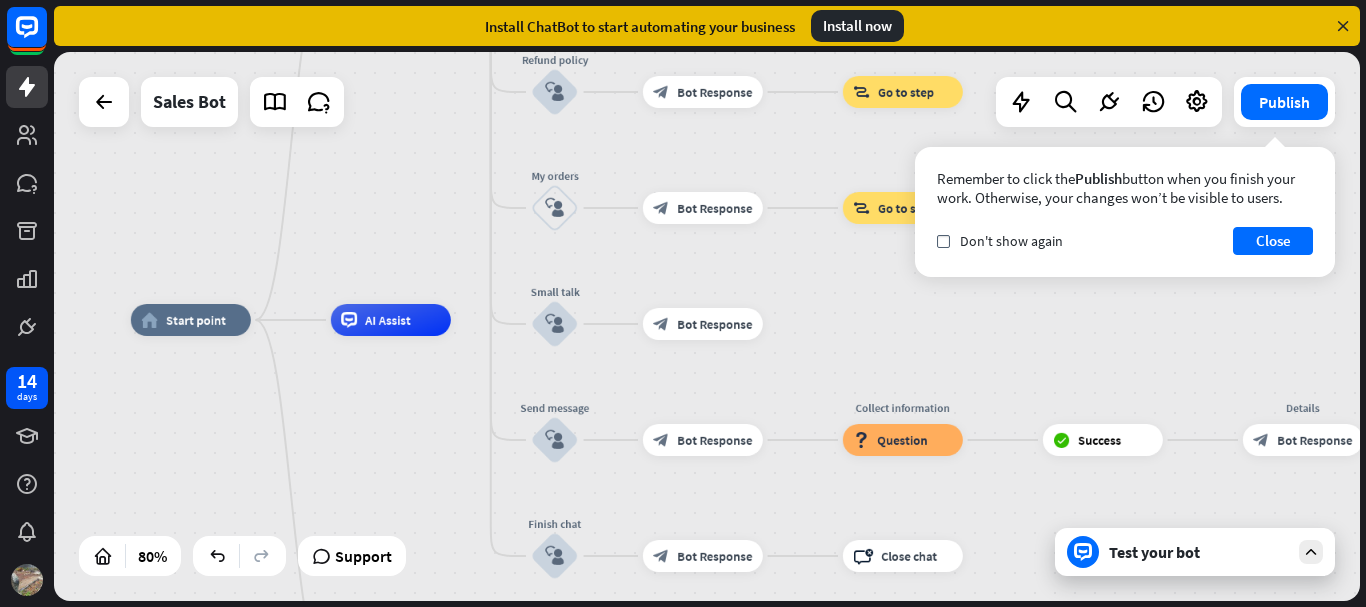 drag, startPoint x: 683, startPoint y: 475, endPoint x: 594, endPoint y: 346, distance: 156.72269 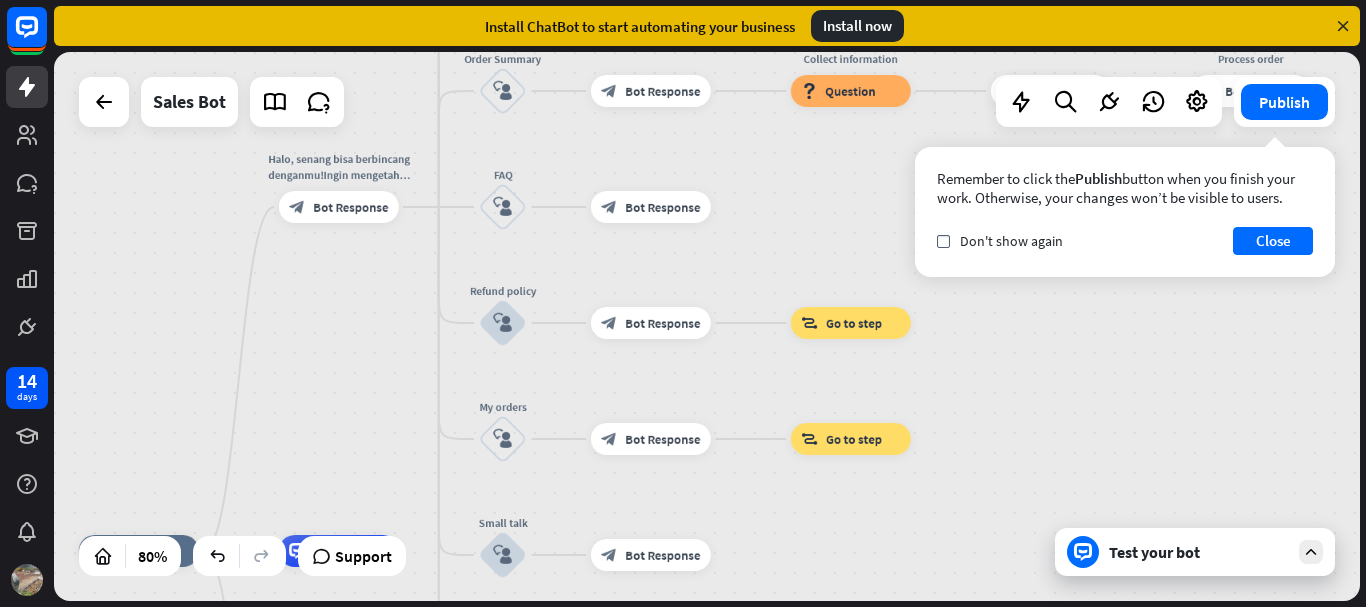 drag, startPoint x: 820, startPoint y: 268, endPoint x: 762, endPoint y: 503, distance: 242.05165 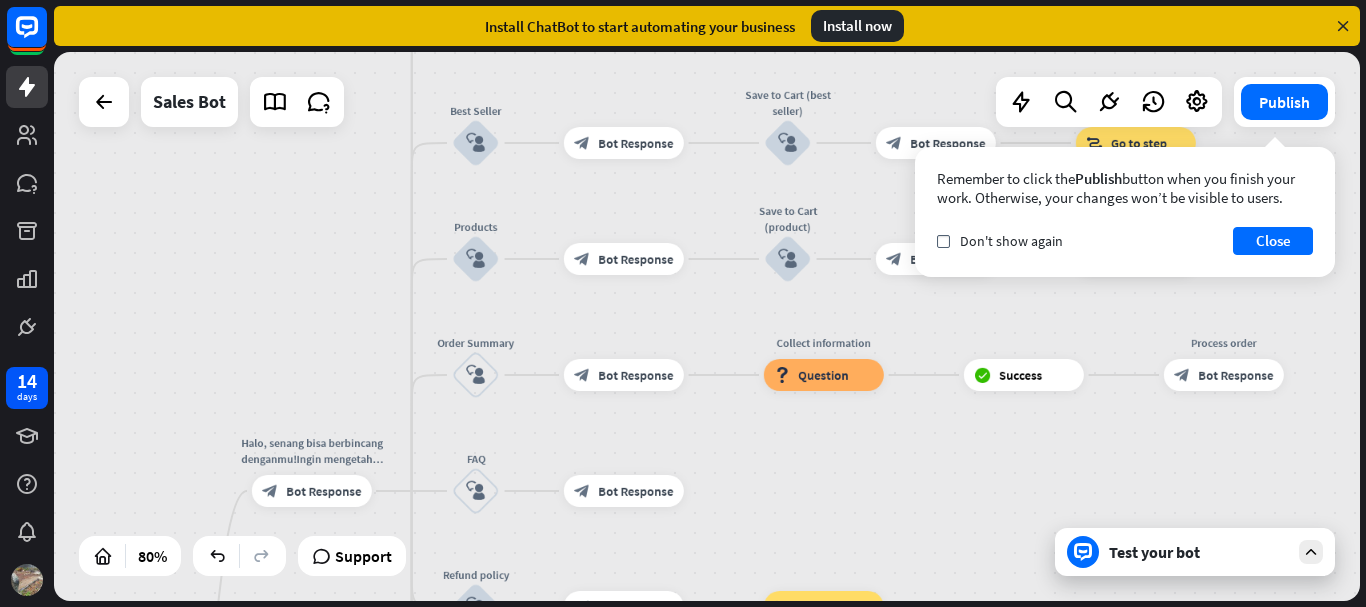 drag, startPoint x: 757, startPoint y: 308, endPoint x: 734, endPoint y: 509, distance: 202.31165 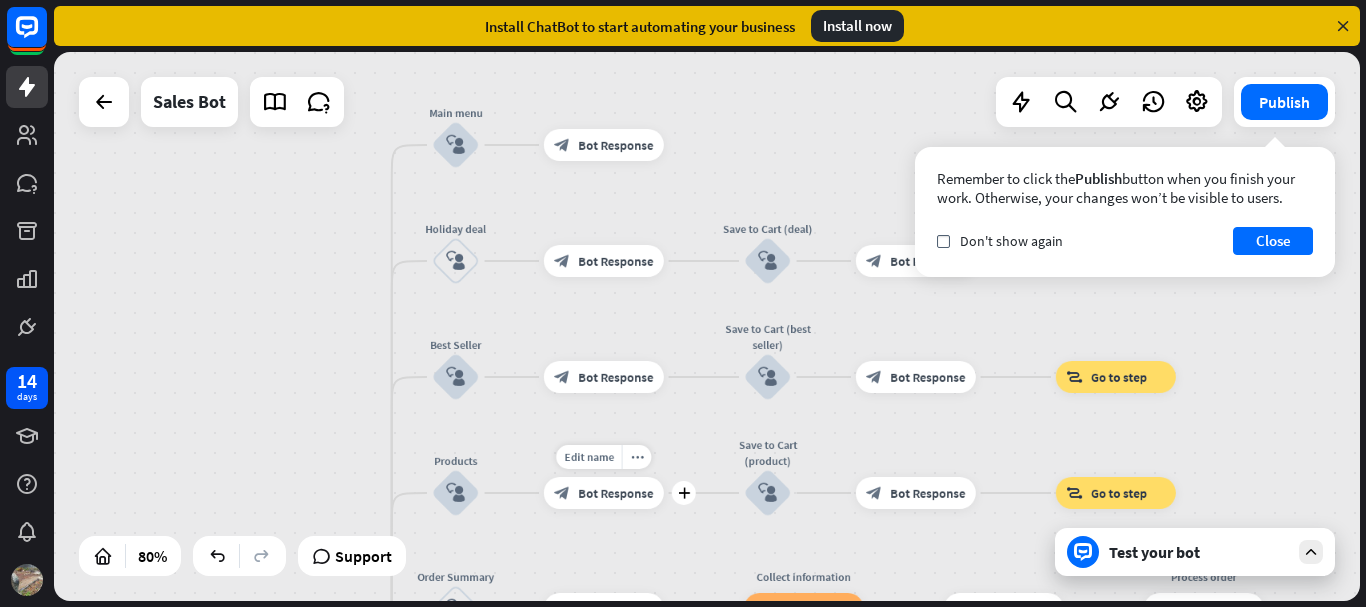 drag, startPoint x: 707, startPoint y: 291, endPoint x: 668, endPoint y: 280, distance: 40.5216 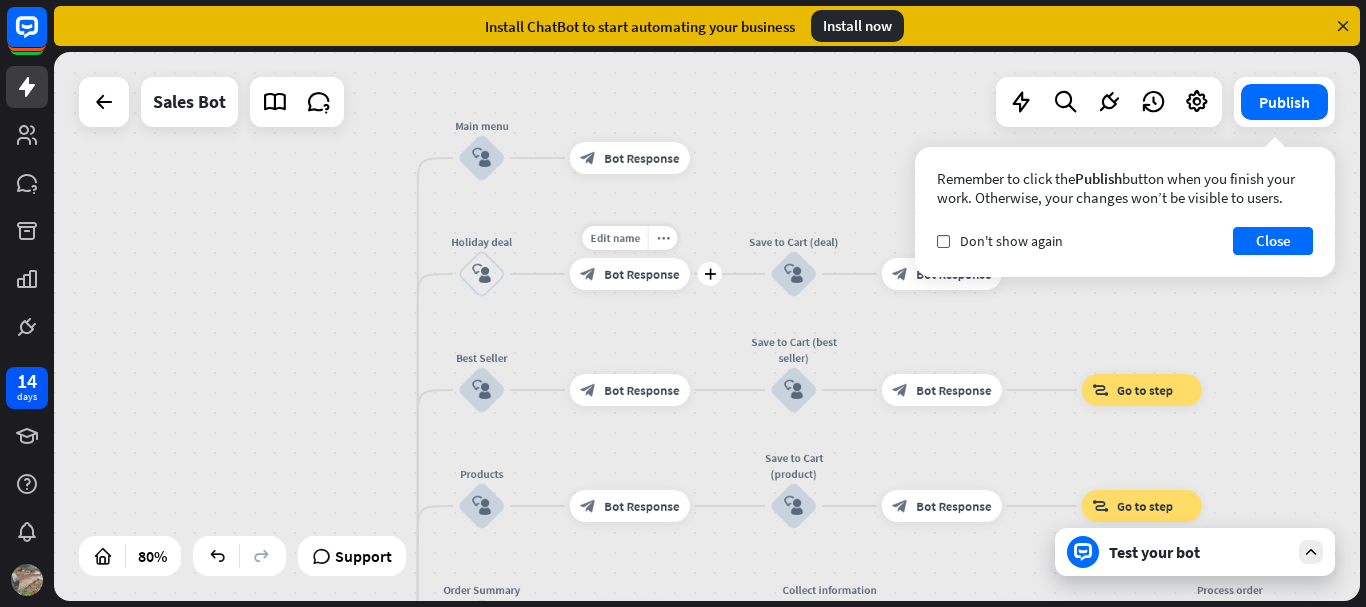 drag, startPoint x: 672, startPoint y: 296, endPoint x: 683, endPoint y: 206, distance: 90.66973 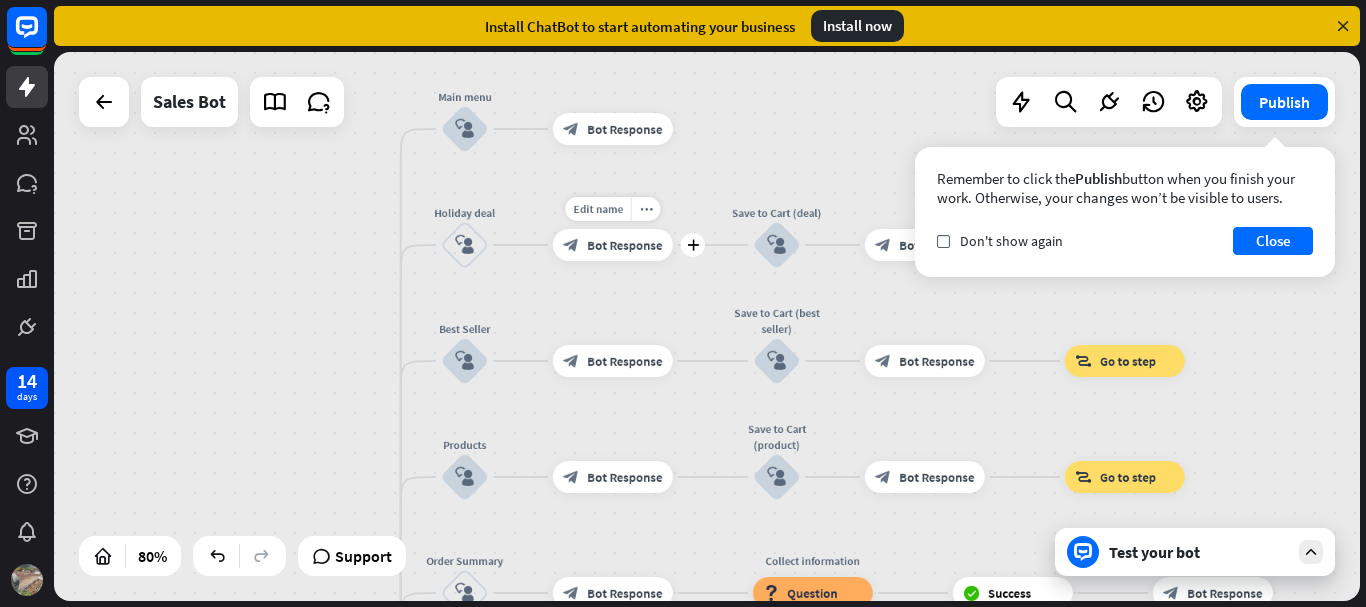 drag, startPoint x: 504, startPoint y: 428, endPoint x: 583, endPoint y: 276, distance: 171.30382 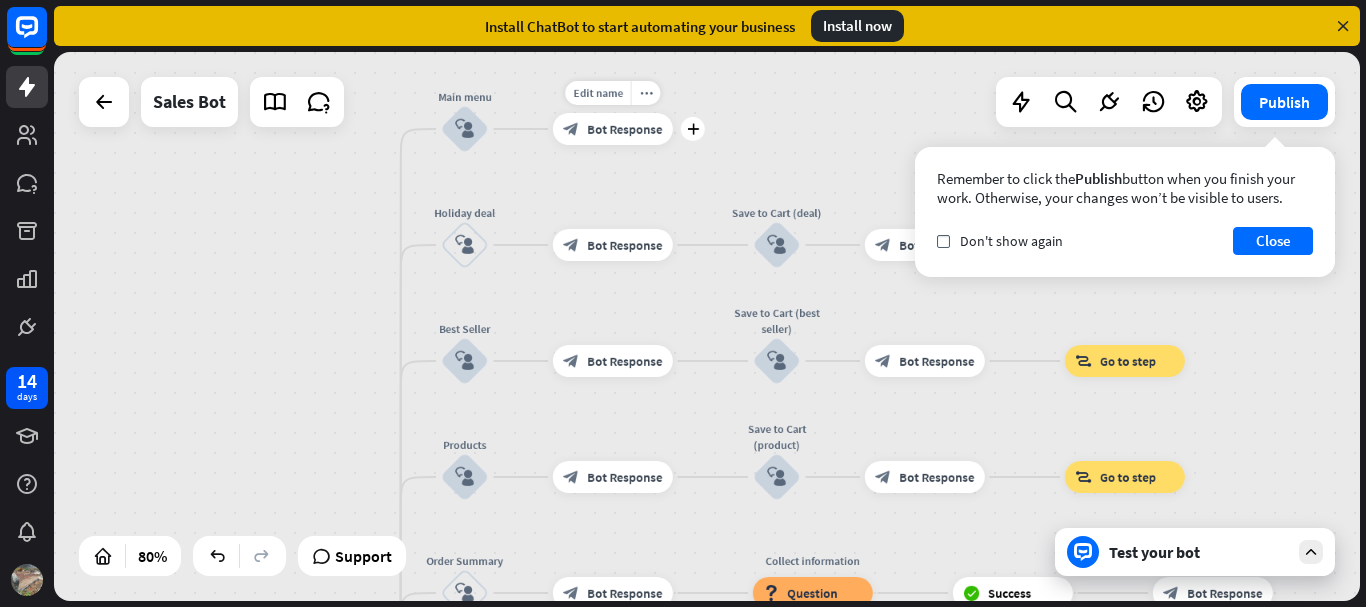 click on "Bot Response" at bounding box center [624, 129] 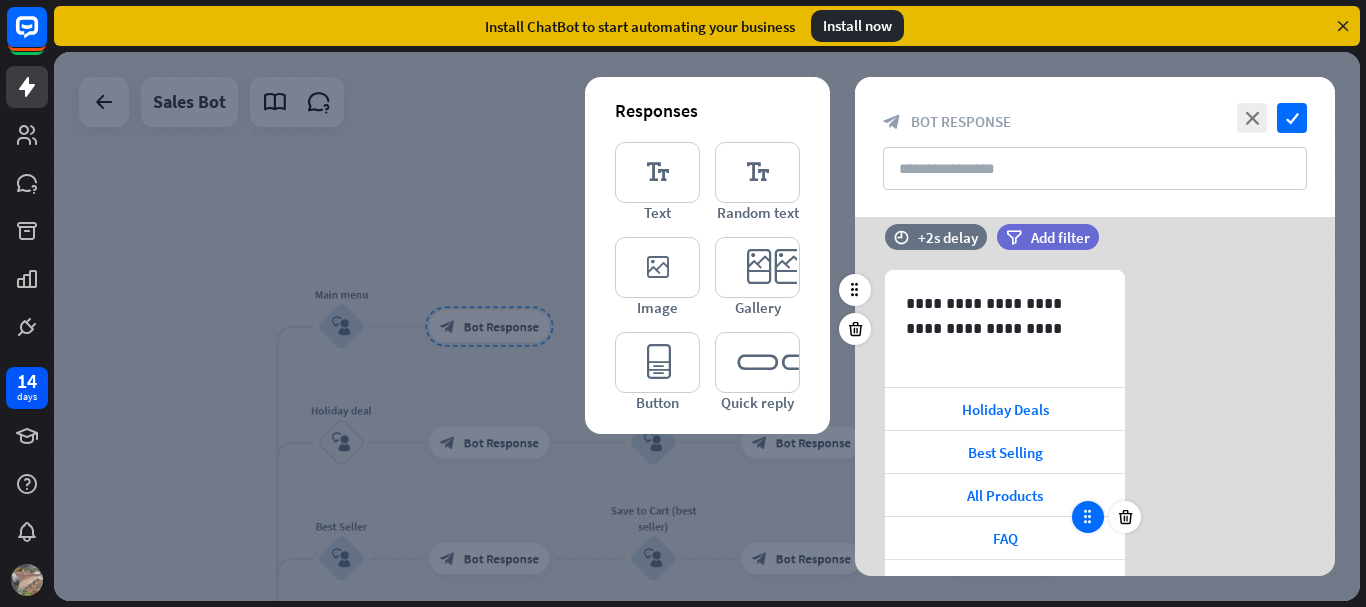 scroll, scrollTop: 0, scrollLeft: 0, axis: both 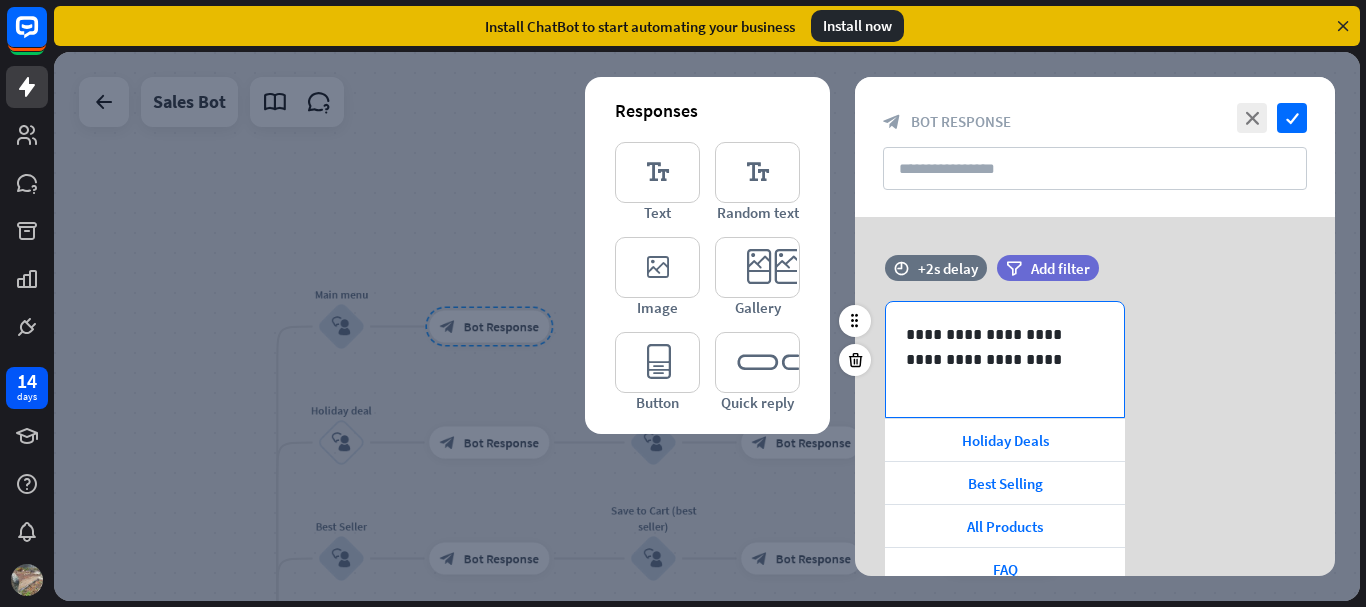click on "**********" at bounding box center (1005, 347) 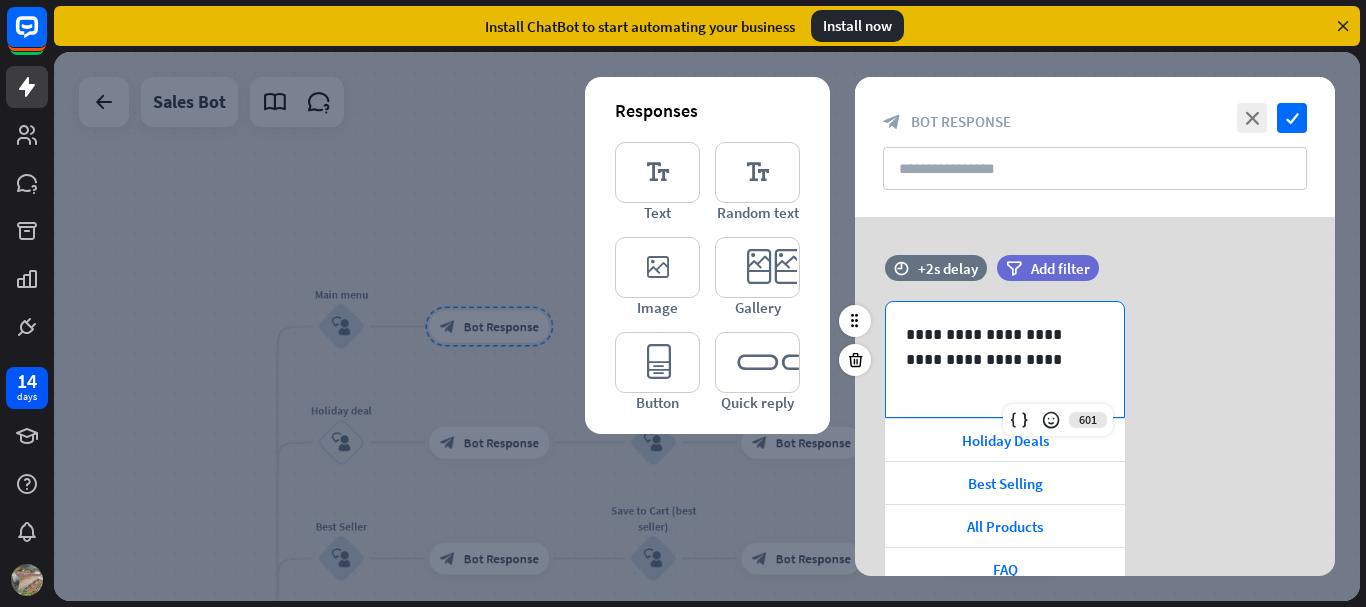 type 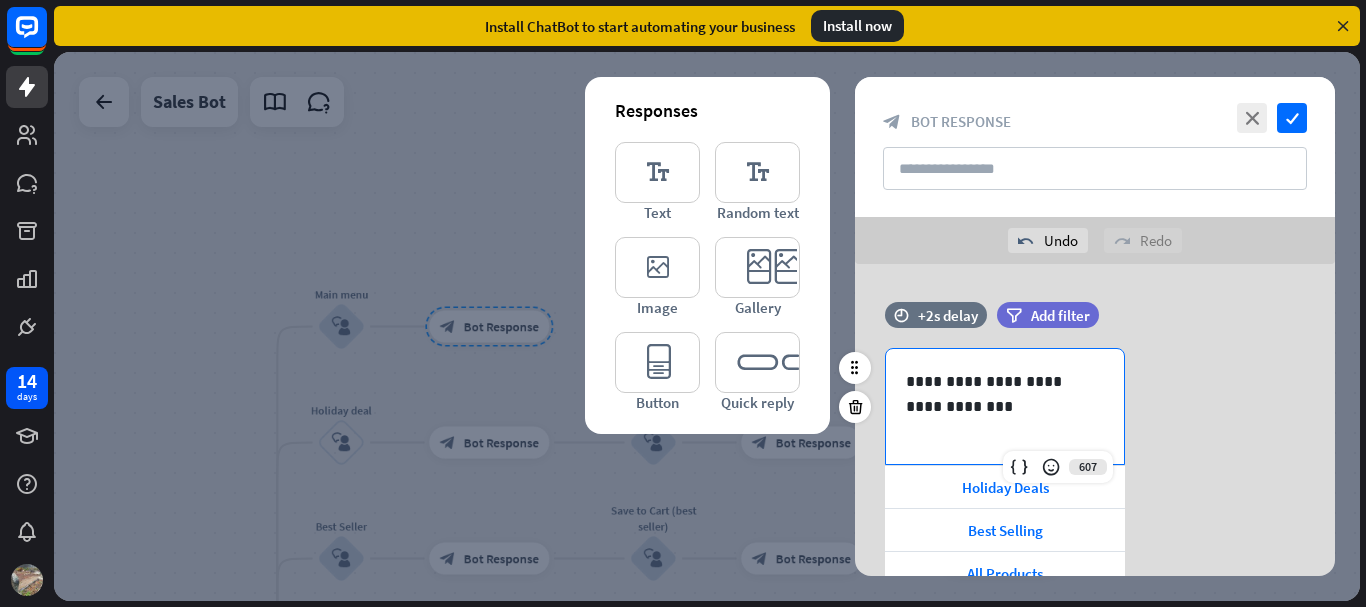 click on "**********" at bounding box center [1005, 394] 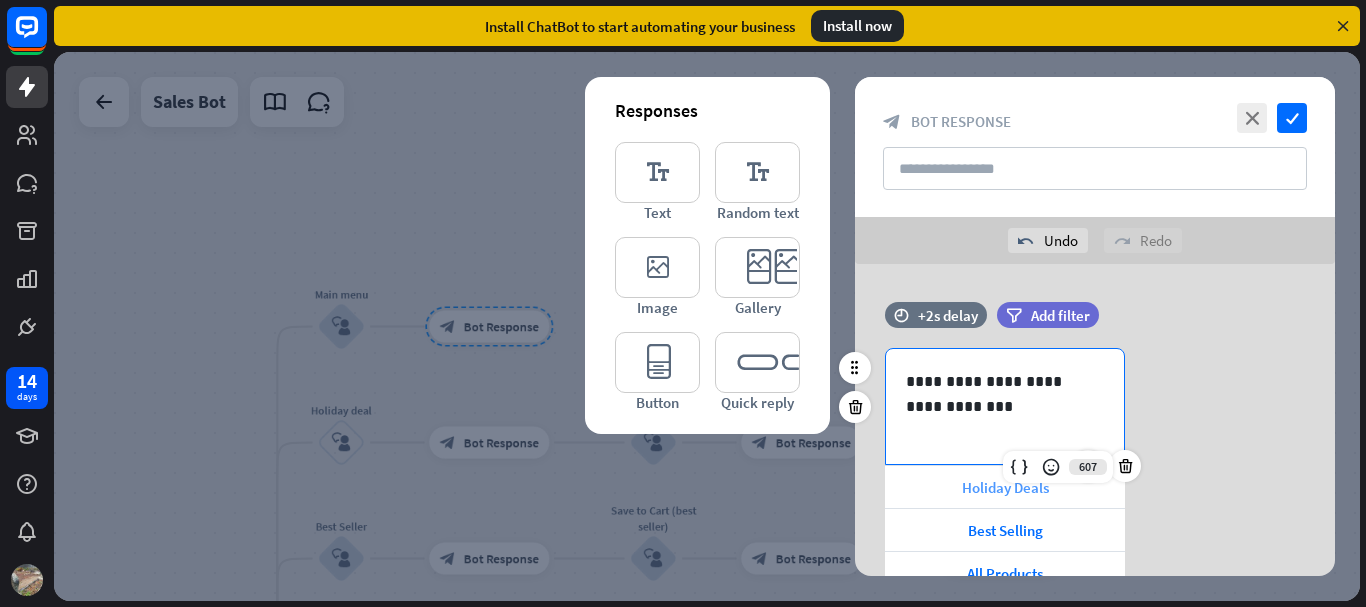 click on "Holiday Deals" at bounding box center (1005, 487) 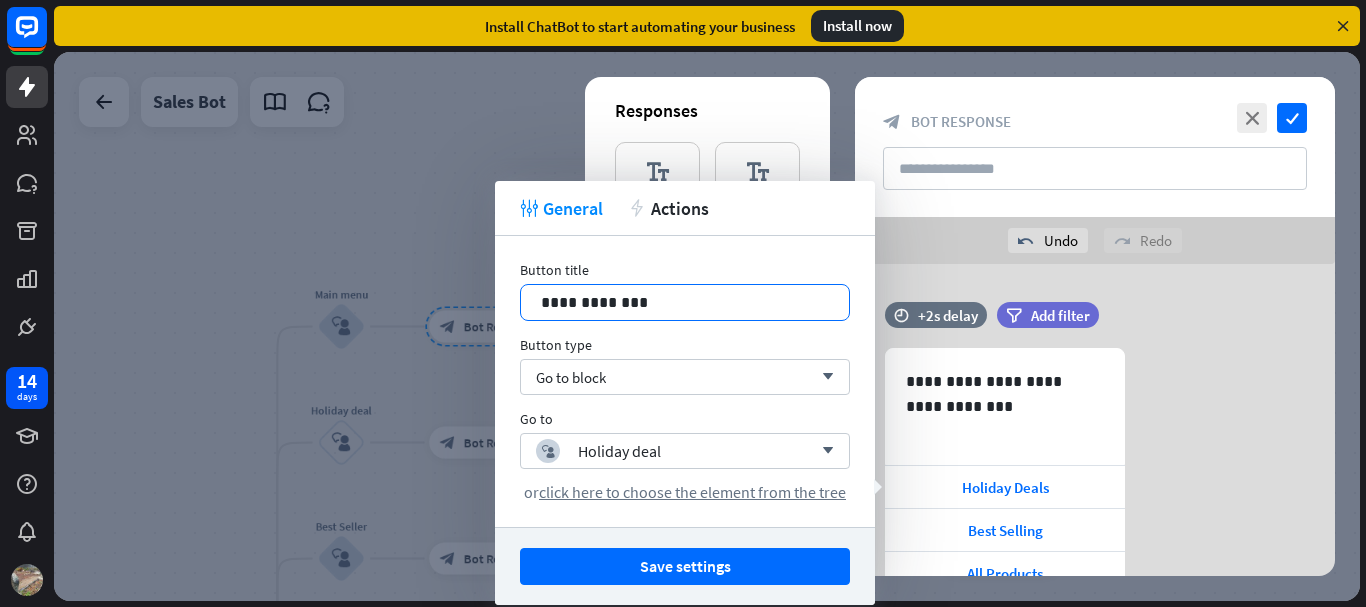 click on "**********" at bounding box center (685, 302) 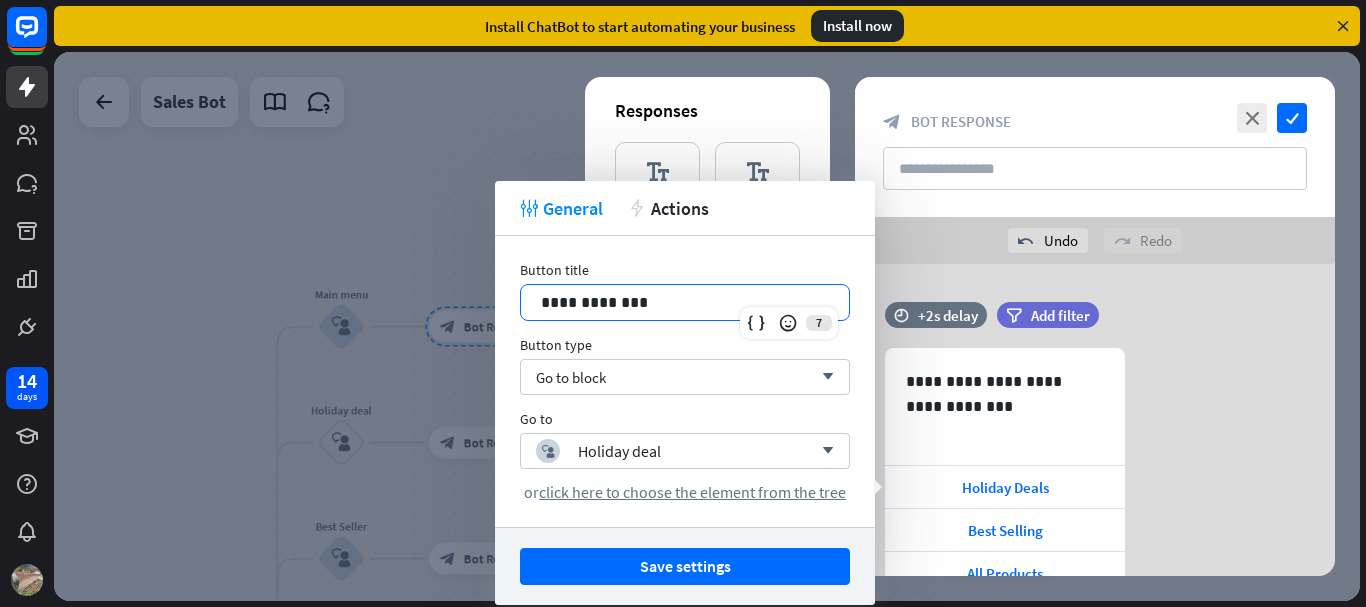 type 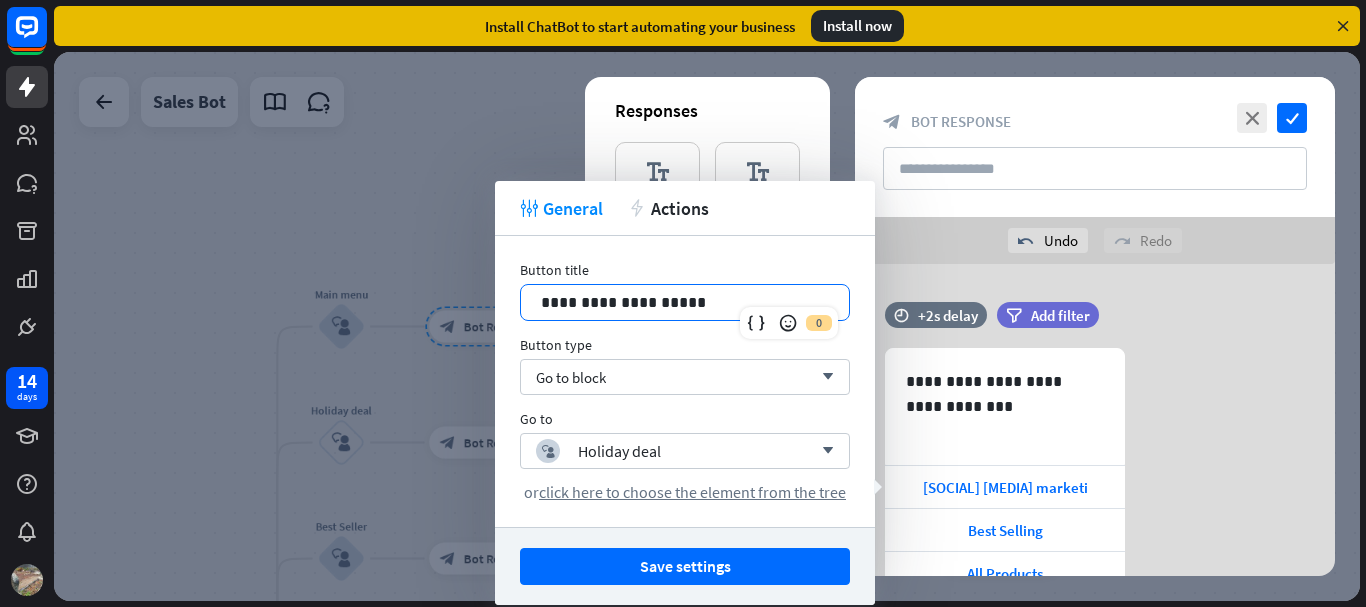 click on "**********" at bounding box center (685, 302) 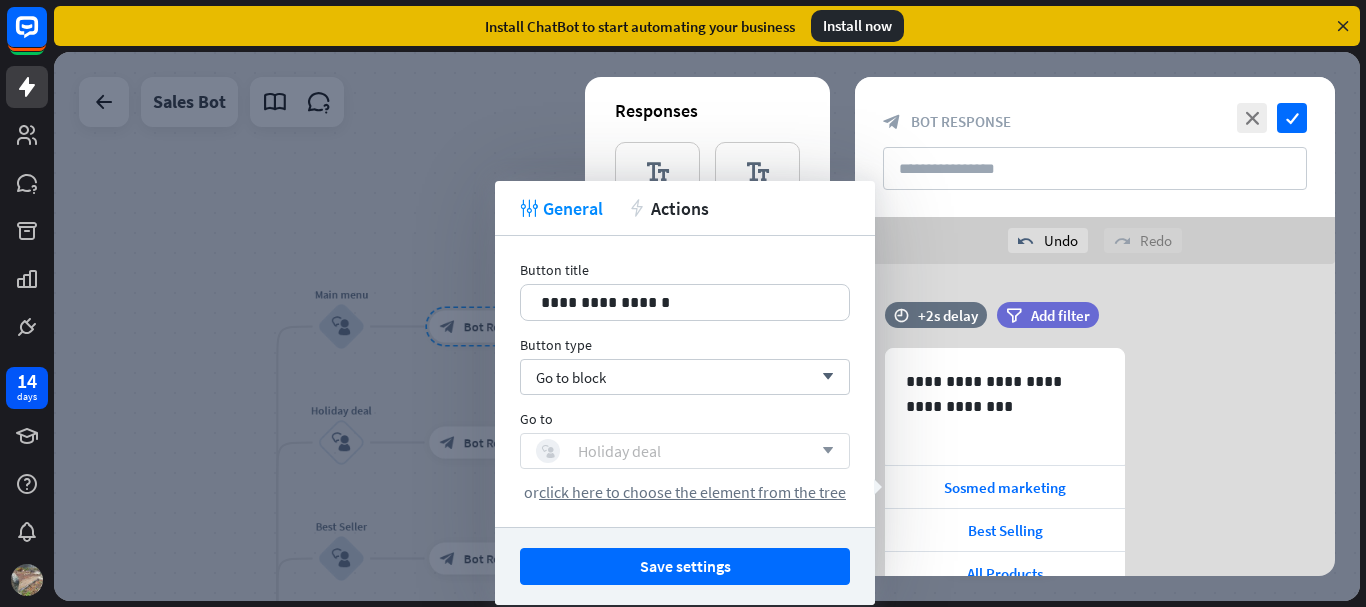 click on "block_user_input Holiday deal" at bounding box center (674, 451) 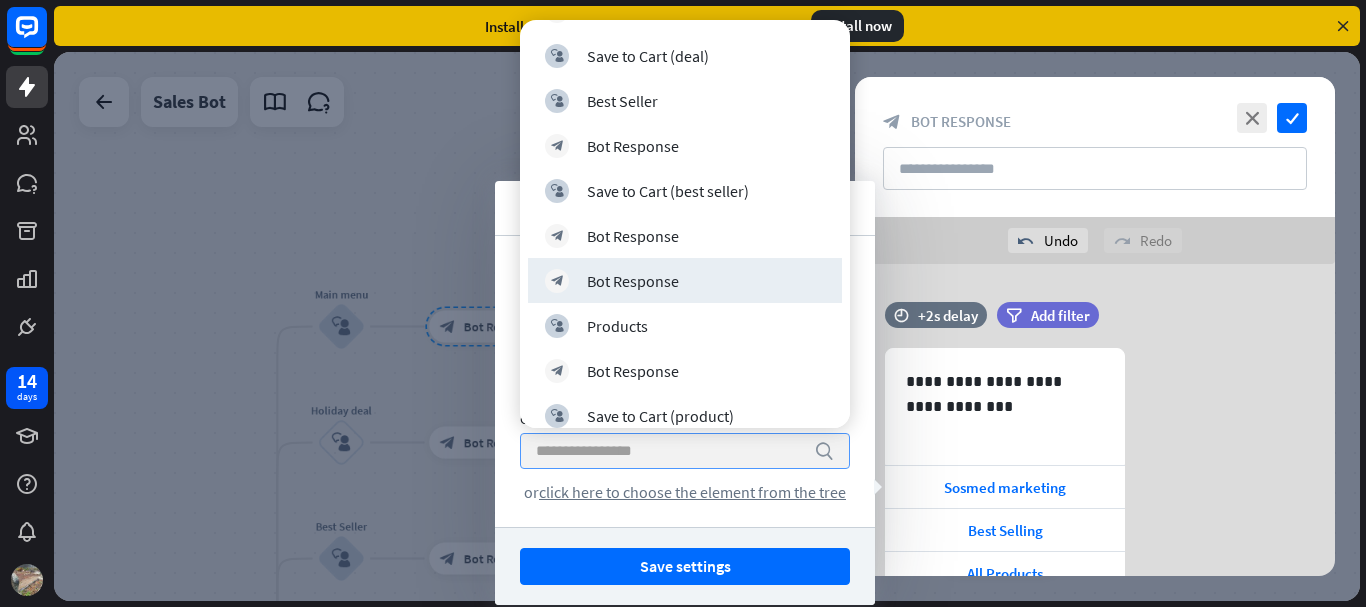 scroll, scrollTop: 600, scrollLeft: 0, axis: vertical 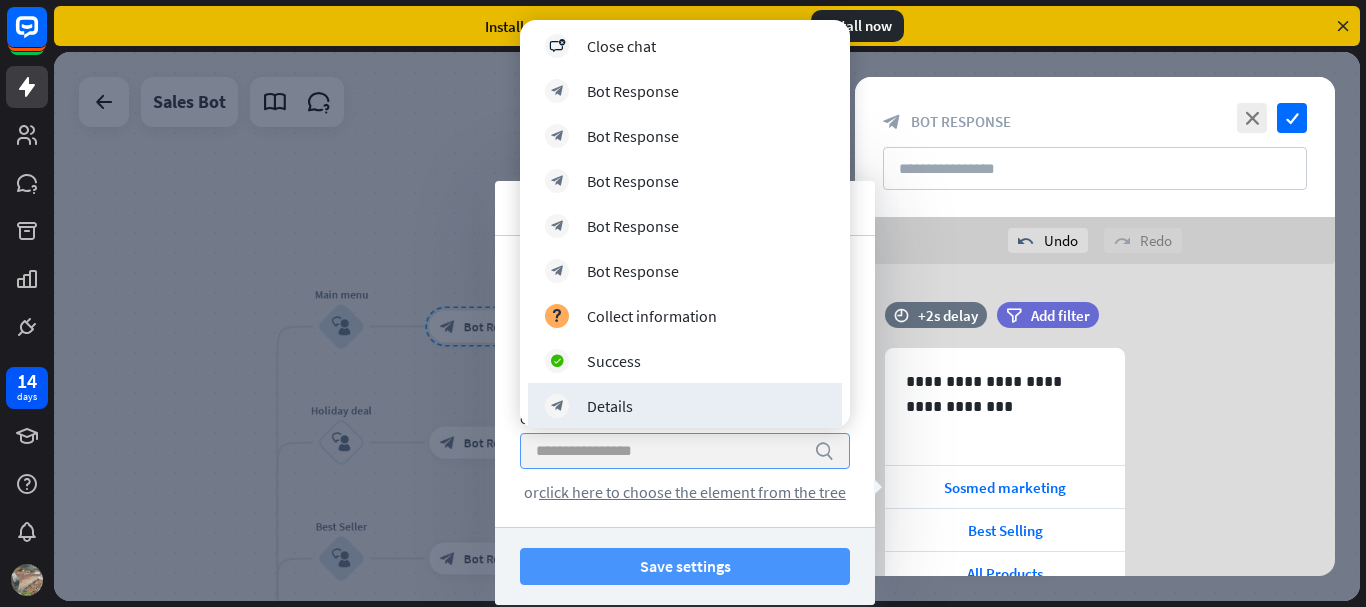 click on "Save settings" at bounding box center [685, 566] 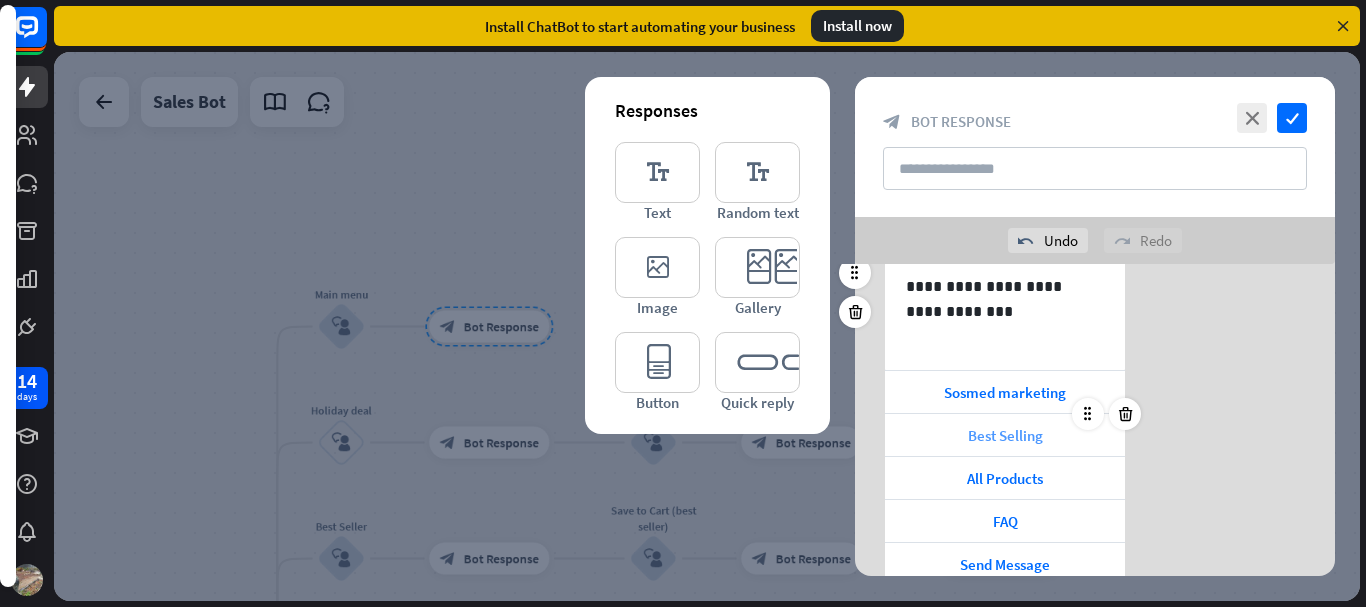 scroll, scrollTop: 100, scrollLeft: 0, axis: vertical 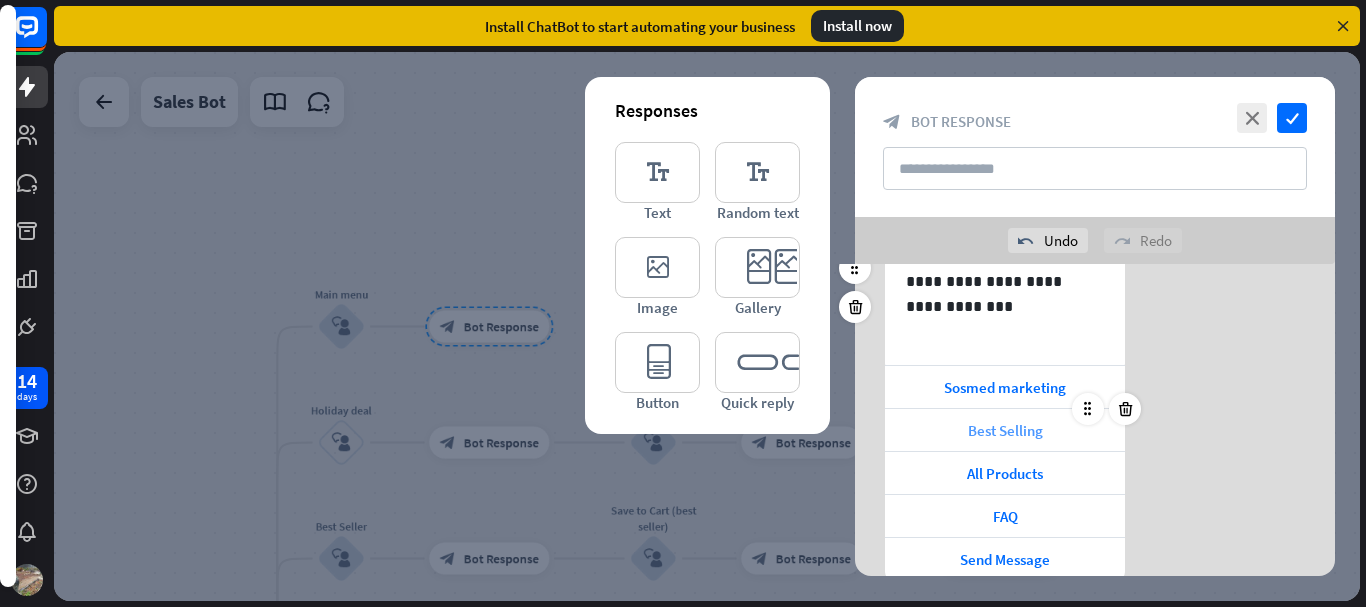 click on "Best Selling" at bounding box center (1005, 430) 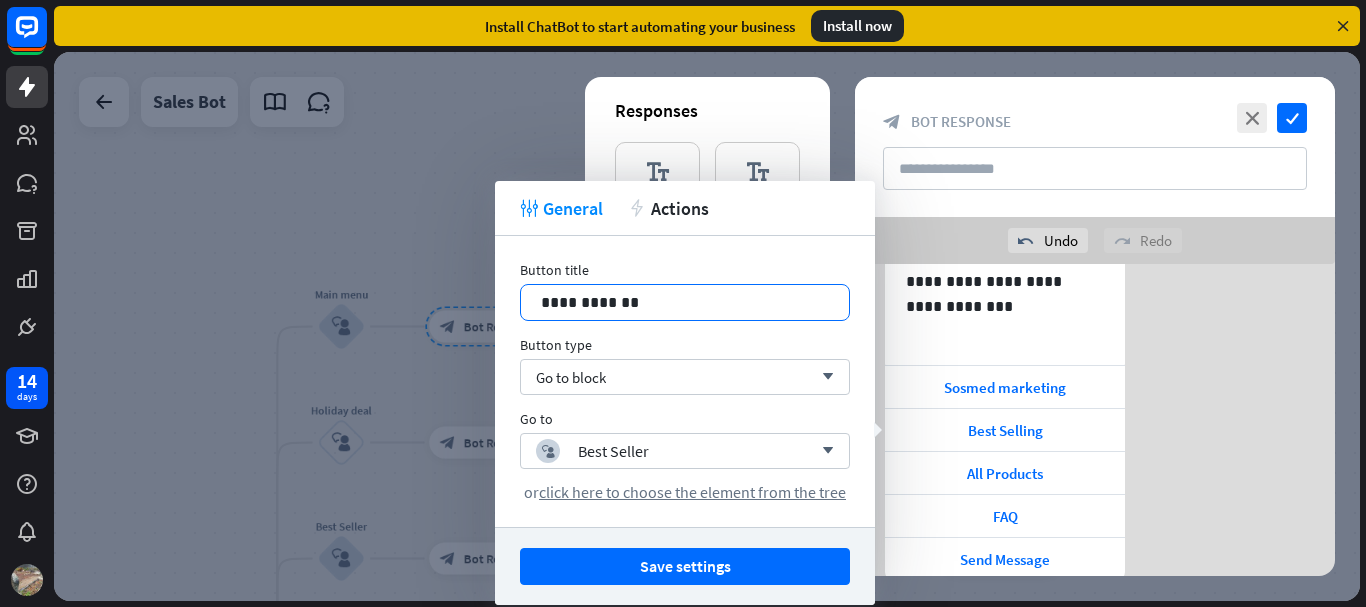click on "**********" at bounding box center [685, 302] 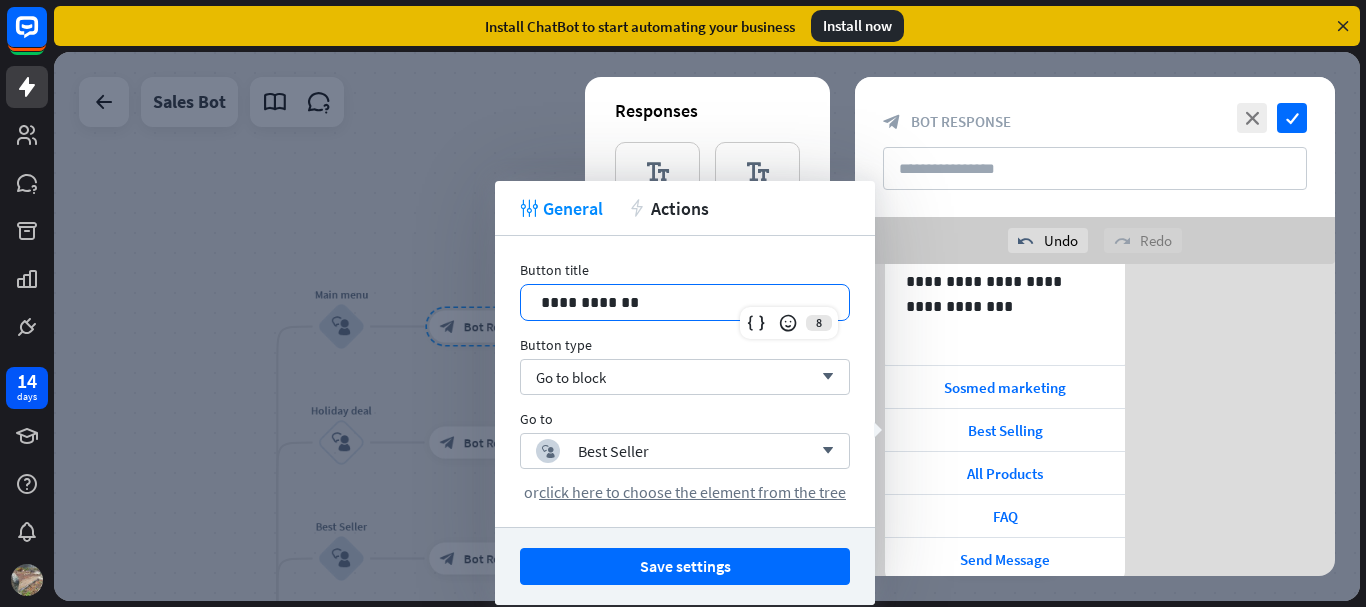 type 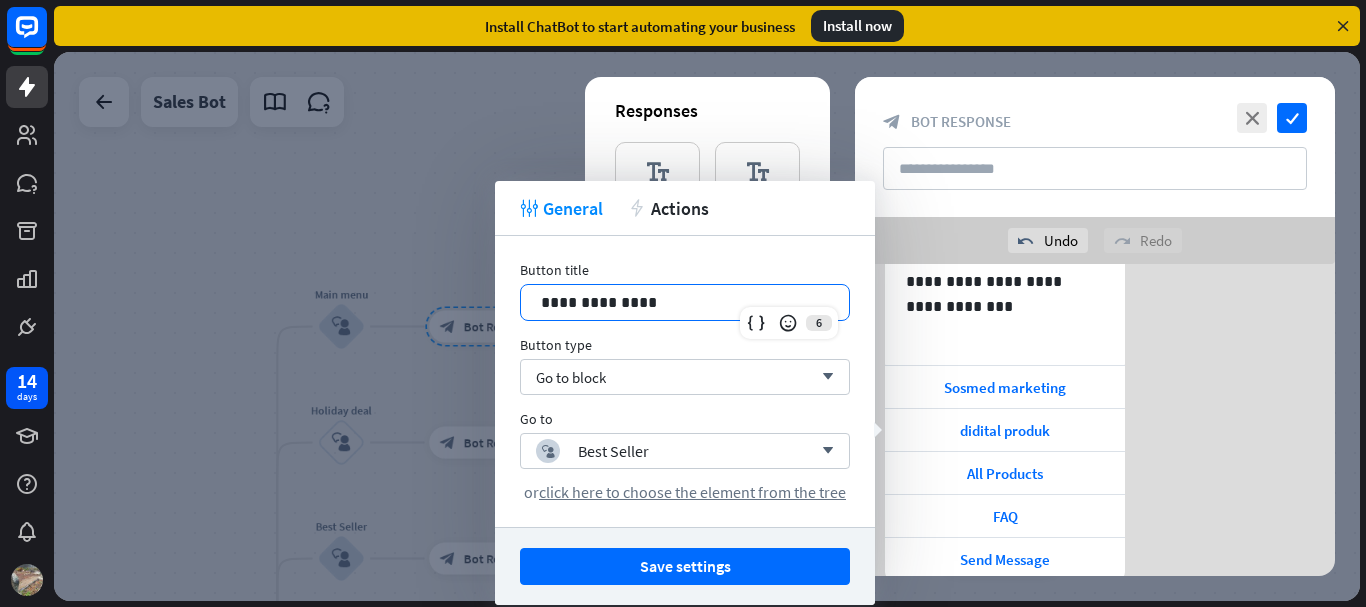 click on "**********" at bounding box center [685, 302] 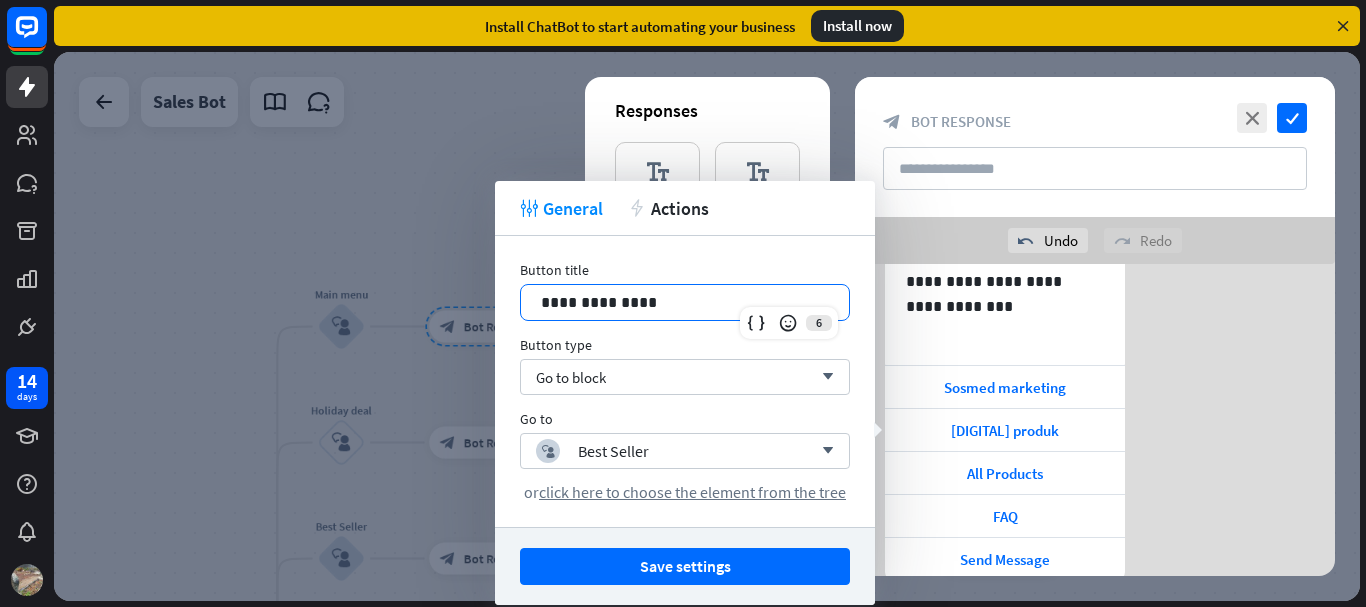 click on "**********" at bounding box center (685, 302) 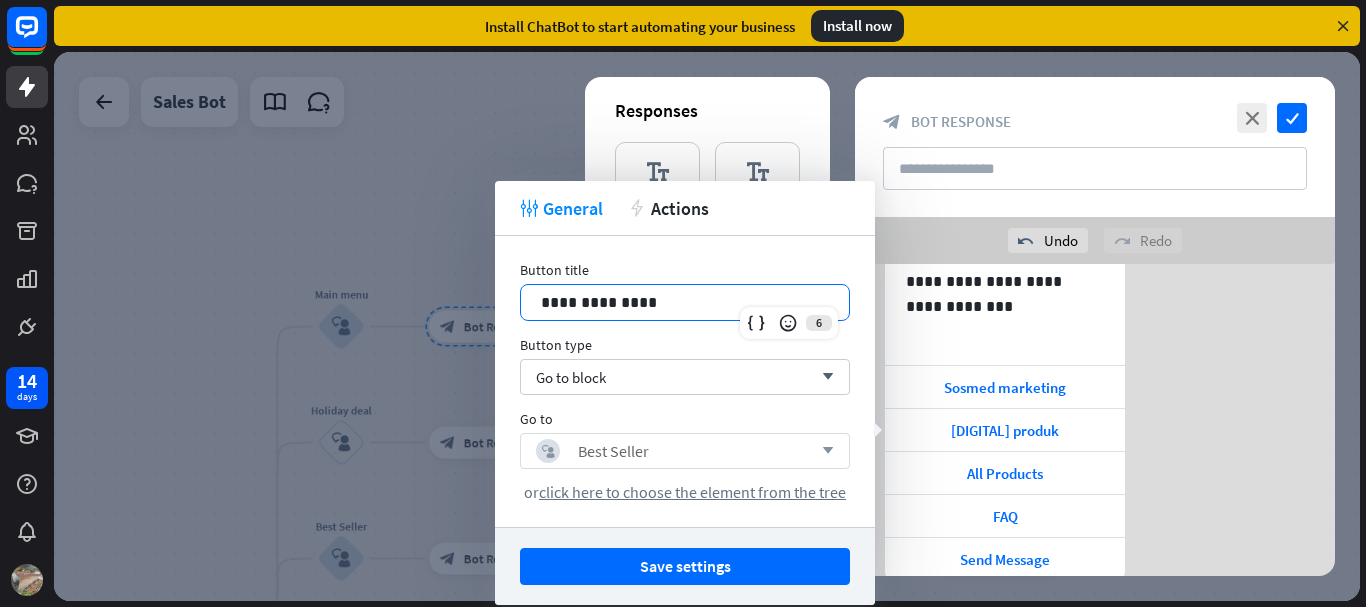 click on "arrow_down" at bounding box center (823, 451) 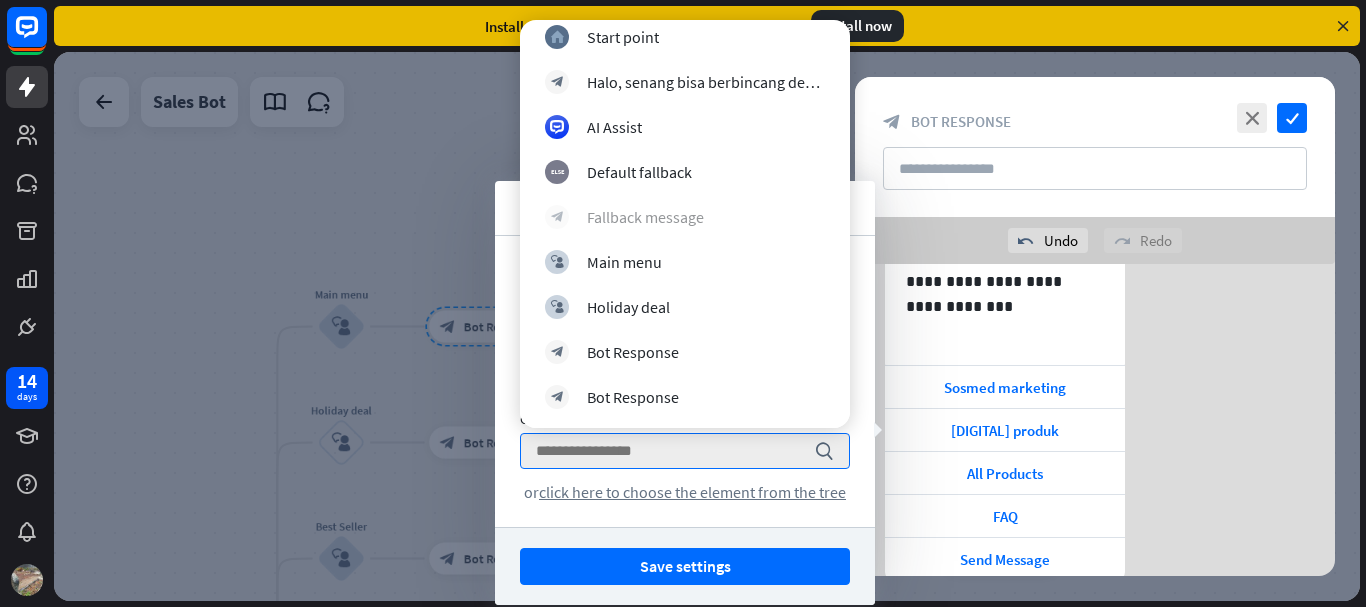 scroll, scrollTop: 0, scrollLeft: 0, axis: both 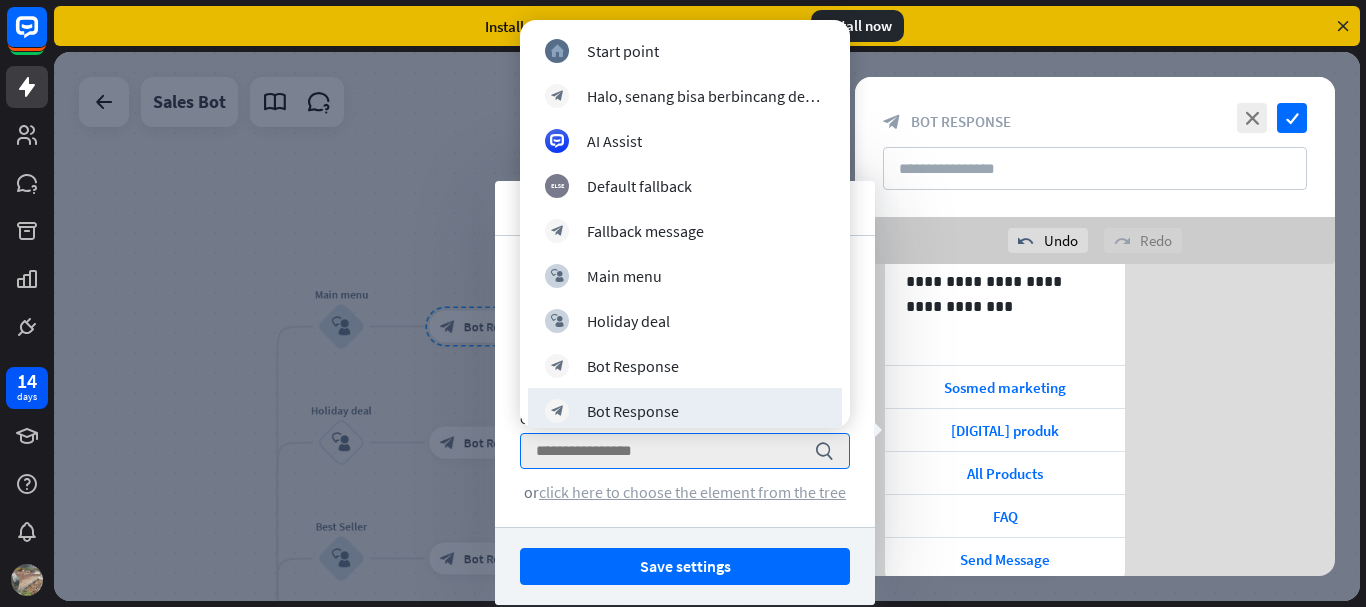 click on "click here to choose the element from the tree" at bounding box center (692, 492) 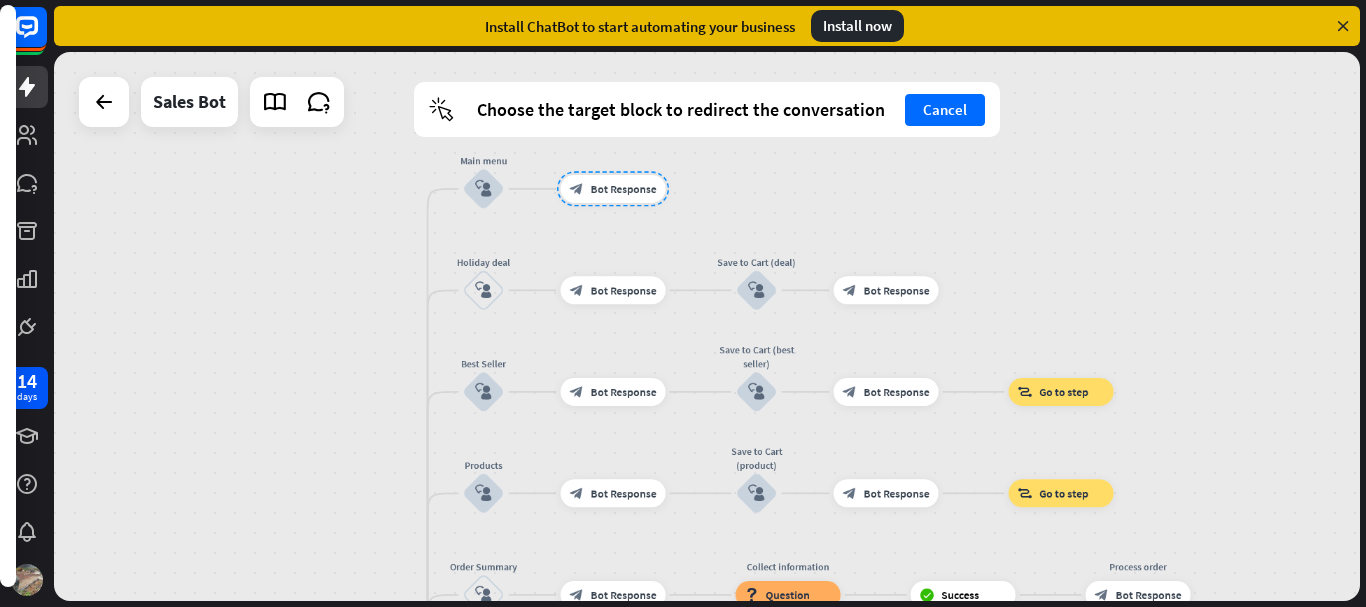 drag, startPoint x: 748, startPoint y: 351, endPoint x: 833, endPoint y: 209, distance: 165.49623 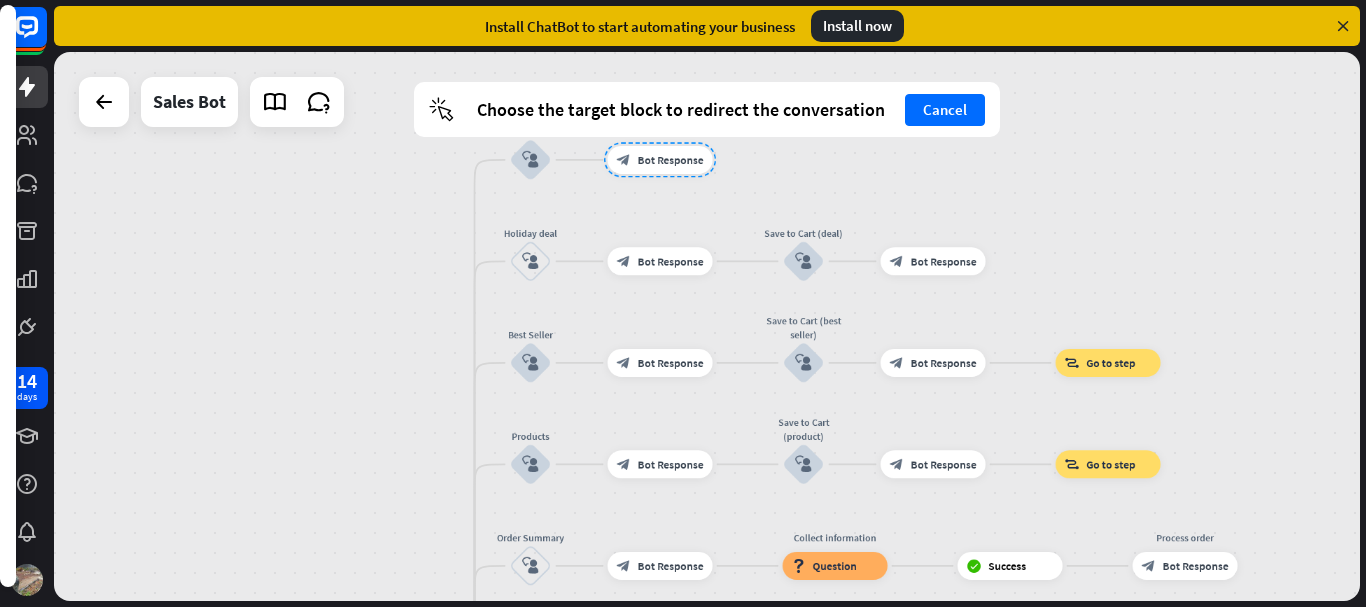 drag, startPoint x: 1040, startPoint y: 325, endPoint x: 1110, endPoint y: 313, distance: 71.021126 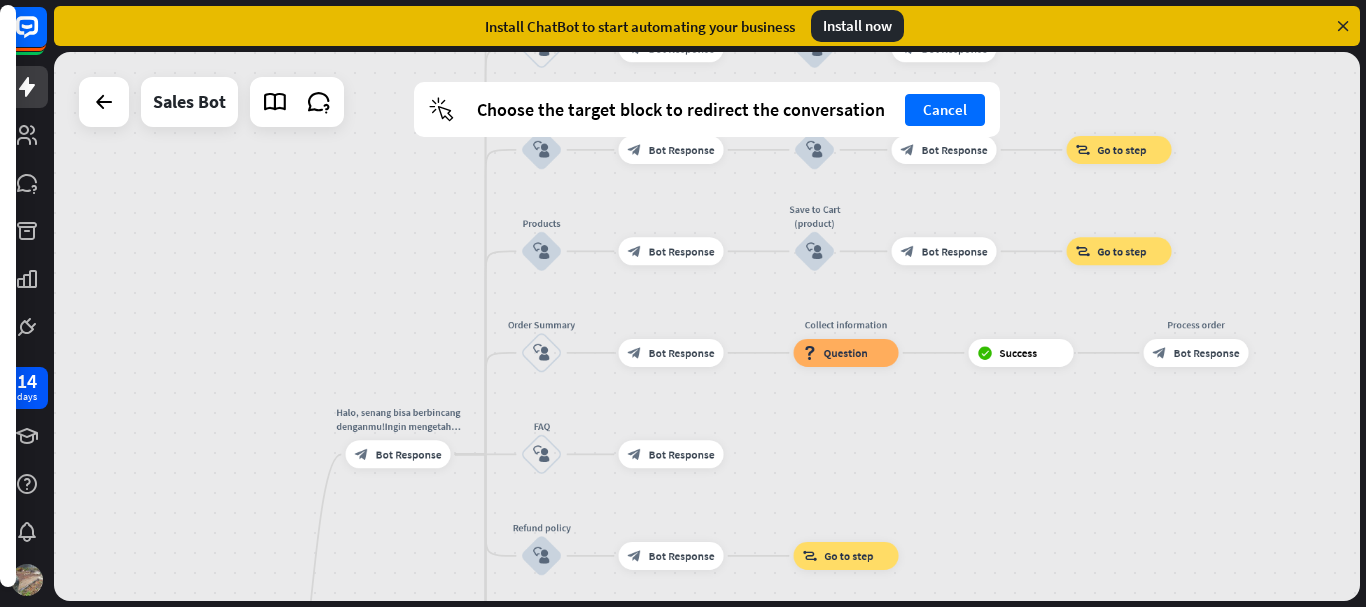 drag, startPoint x: 405, startPoint y: 432, endPoint x: 399, endPoint y: 203, distance: 229.07858 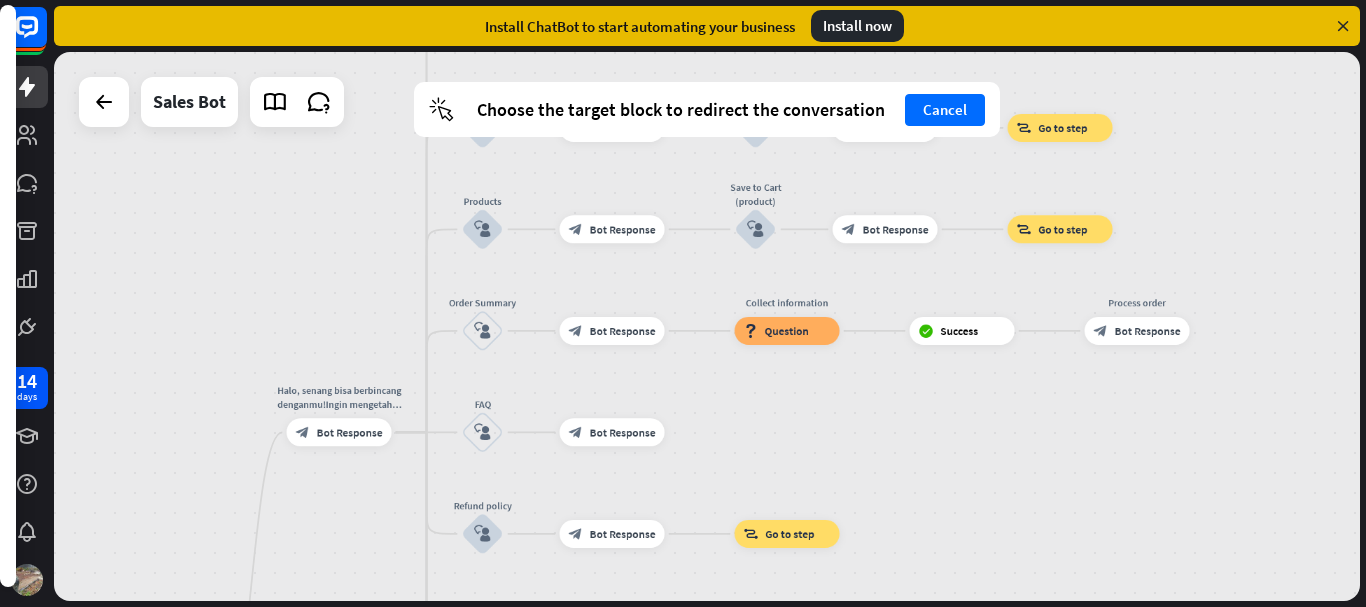 drag, startPoint x: 402, startPoint y: 225, endPoint x: 340, endPoint y: 179, distance: 77.201035 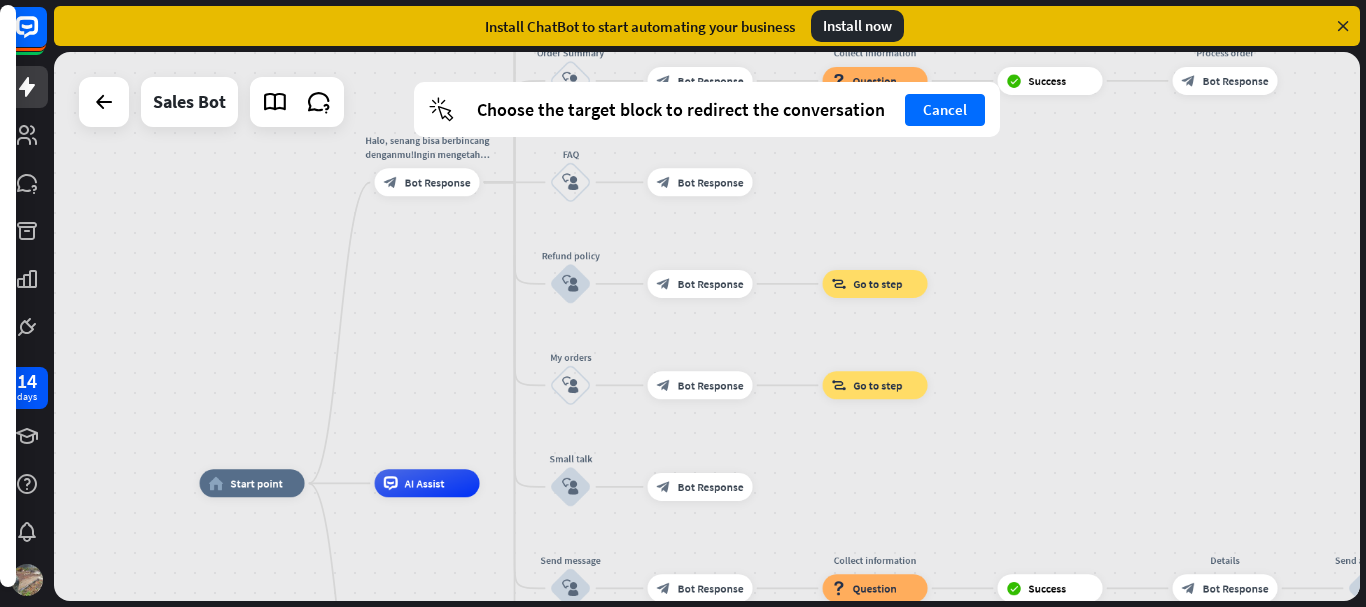 drag, startPoint x: 775, startPoint y: 435, endPoint x: 866, endPoint y: 209, distance: 243.63292 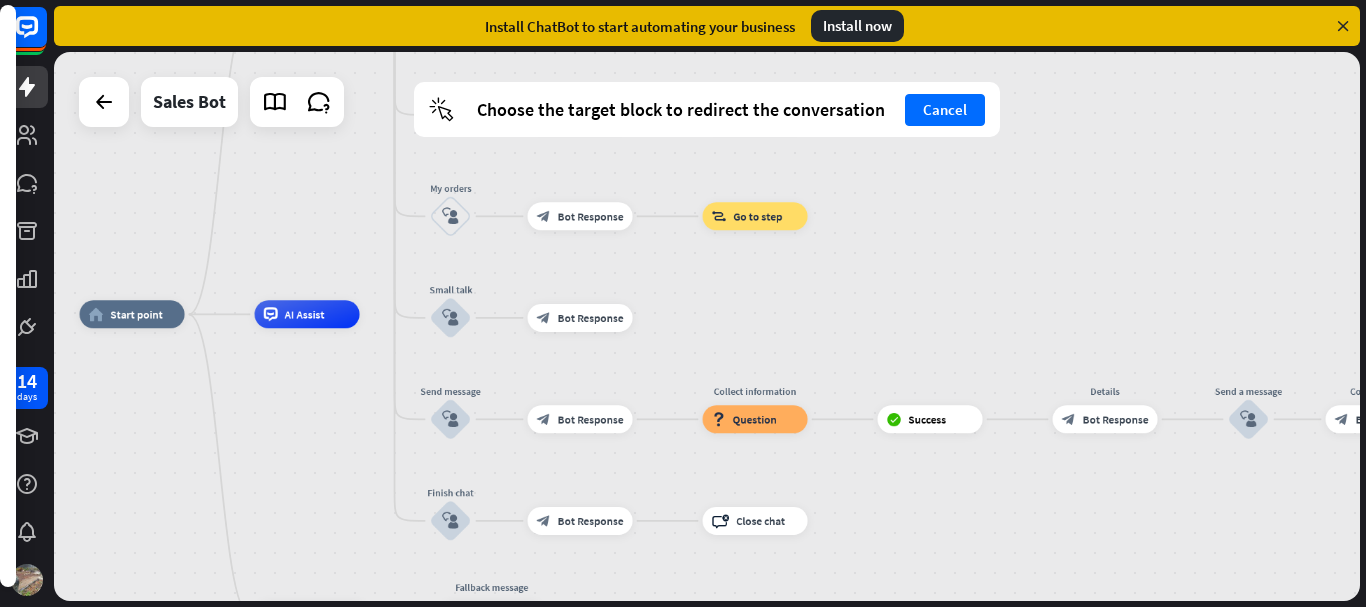 drag, startPoint x: 899, startPoint y: 511, endPoint x: 779, endPoint y: 342, distance: 207.27036 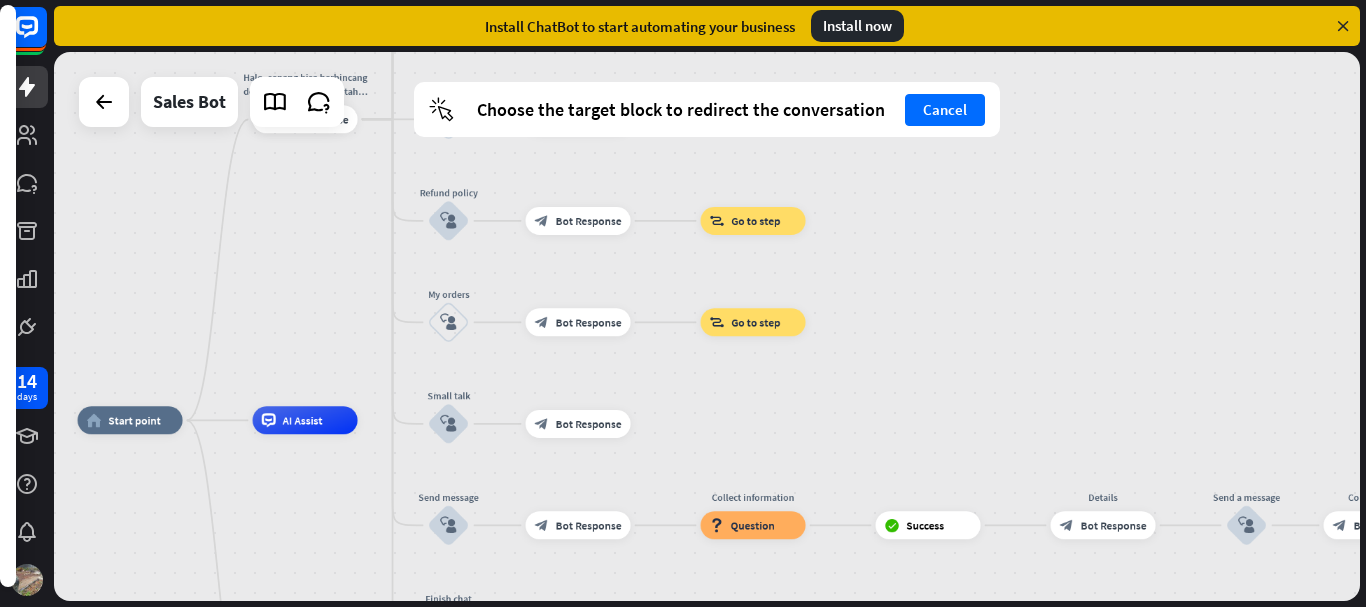 drag, startPoint x: 1053, startPoint y: 237, endPoint x: 1063, endPoint y: 426, distance: 189.26436 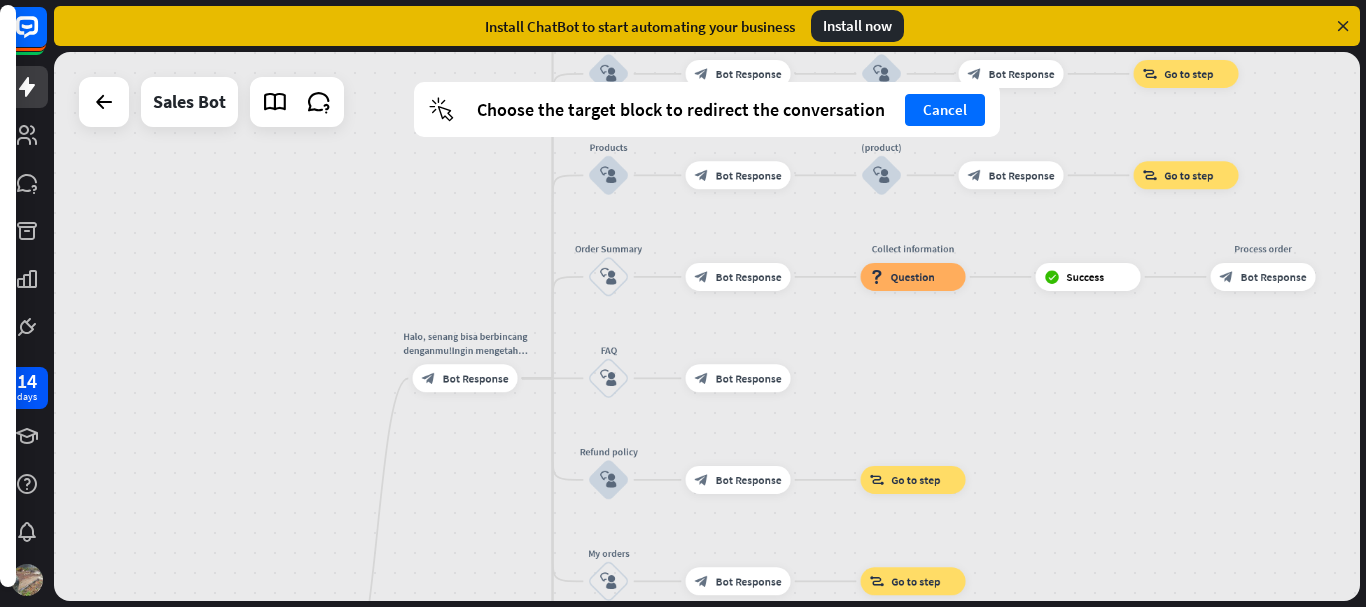 drag, startPoint x: 945, startPoint y: 255, endPoint x: 1106, endPoint y: 444, distance: 248.27808 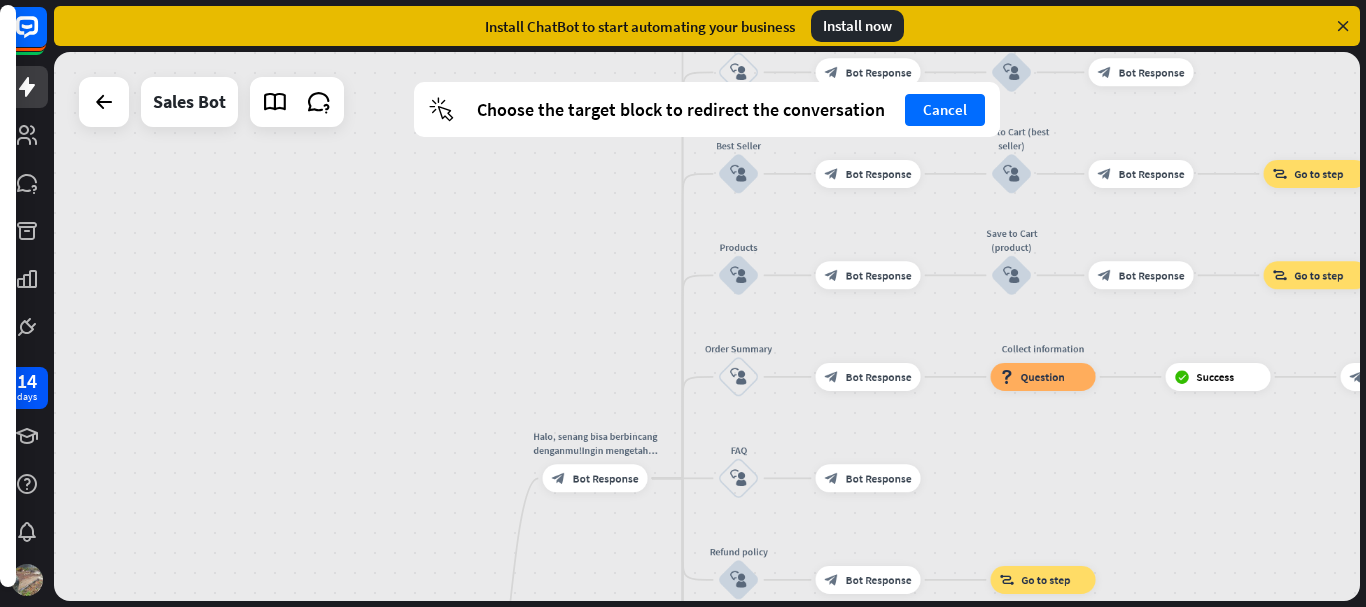 drag, startPoint x: 933, startPoint y: 374, endPoint x: 1062, endPoint y: 474, distance: 163.2207 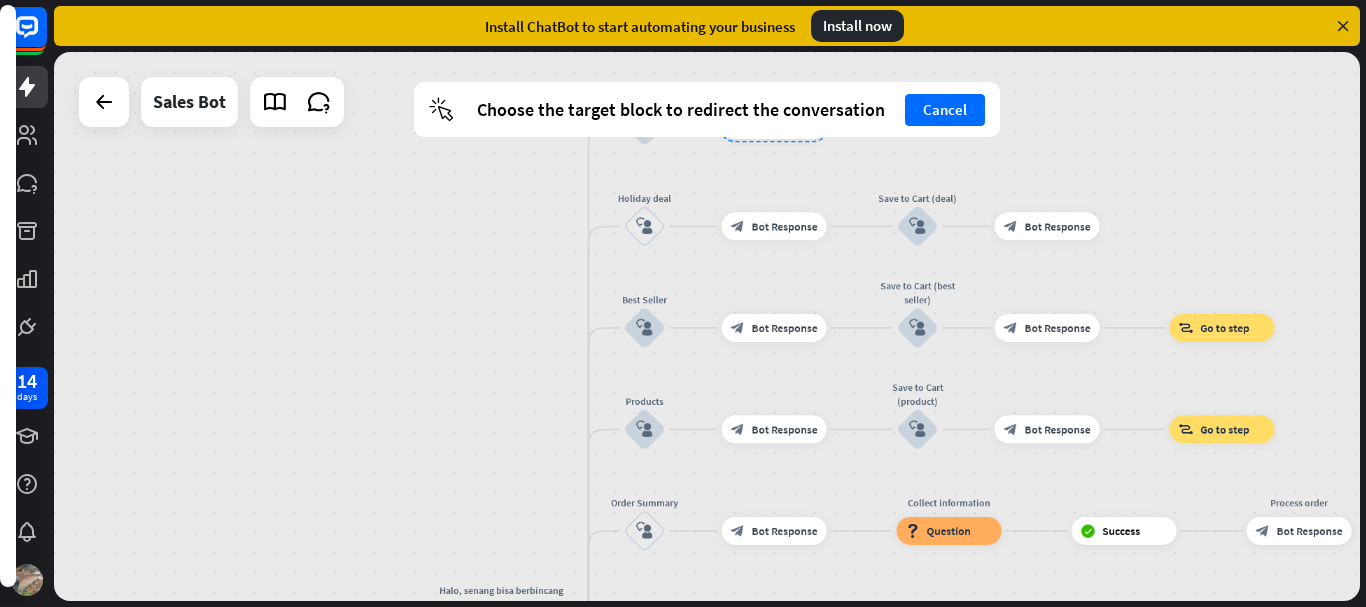 drag, startPoint x: 611, startPoint y: 253, endPoint x: 486, endPoint y: 414, distance: 203.82835 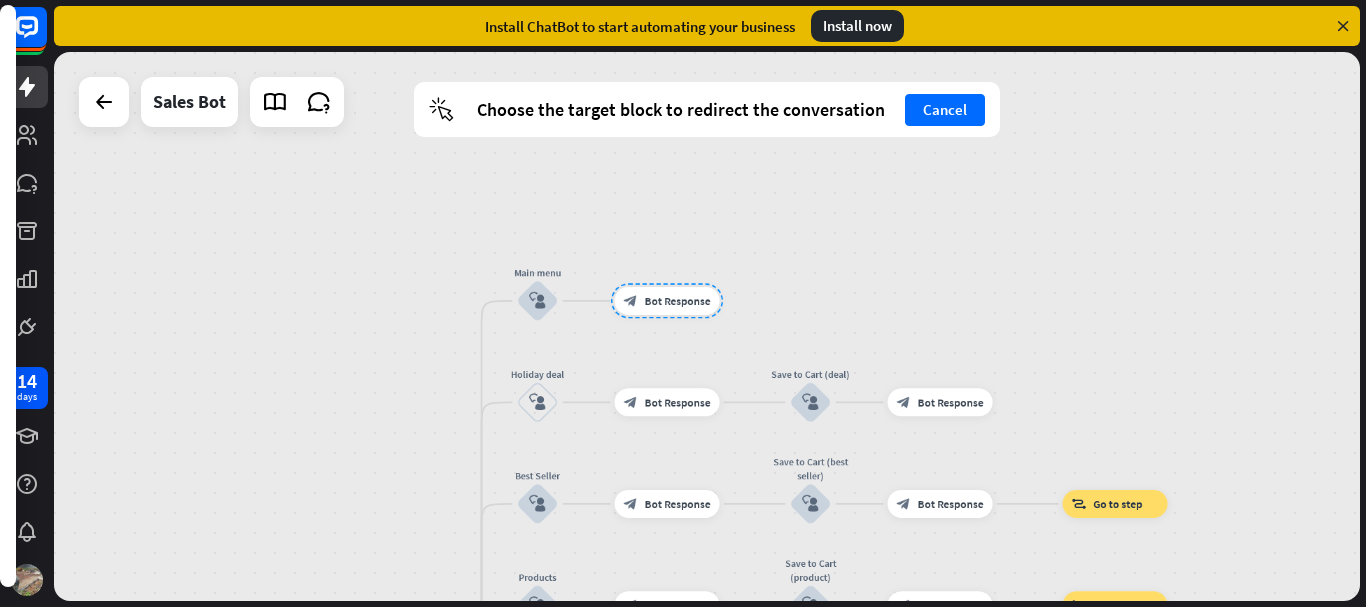 drag, startPoint x: 509, startPoint y: 255, endPoint x: 420, endPoint y: 403, distance: 172.69916 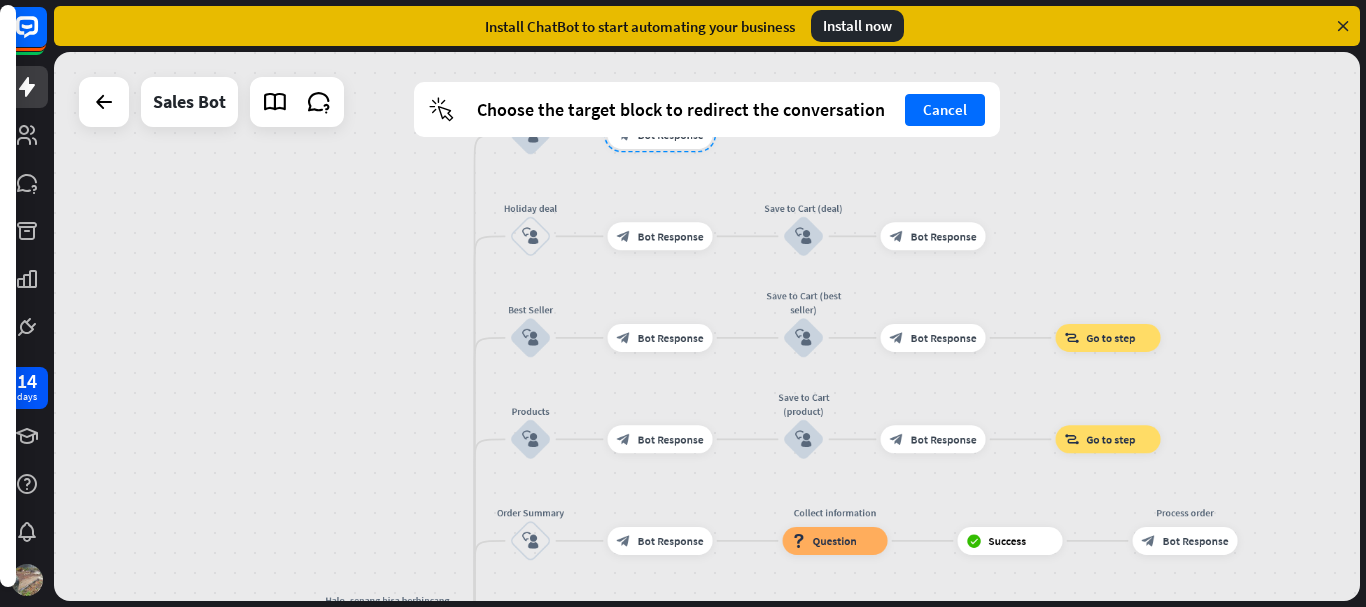drag, startPoint x: 339, startPoint y: 435, endPoint x: 332, endPoint y: 271, distance: 164.14932 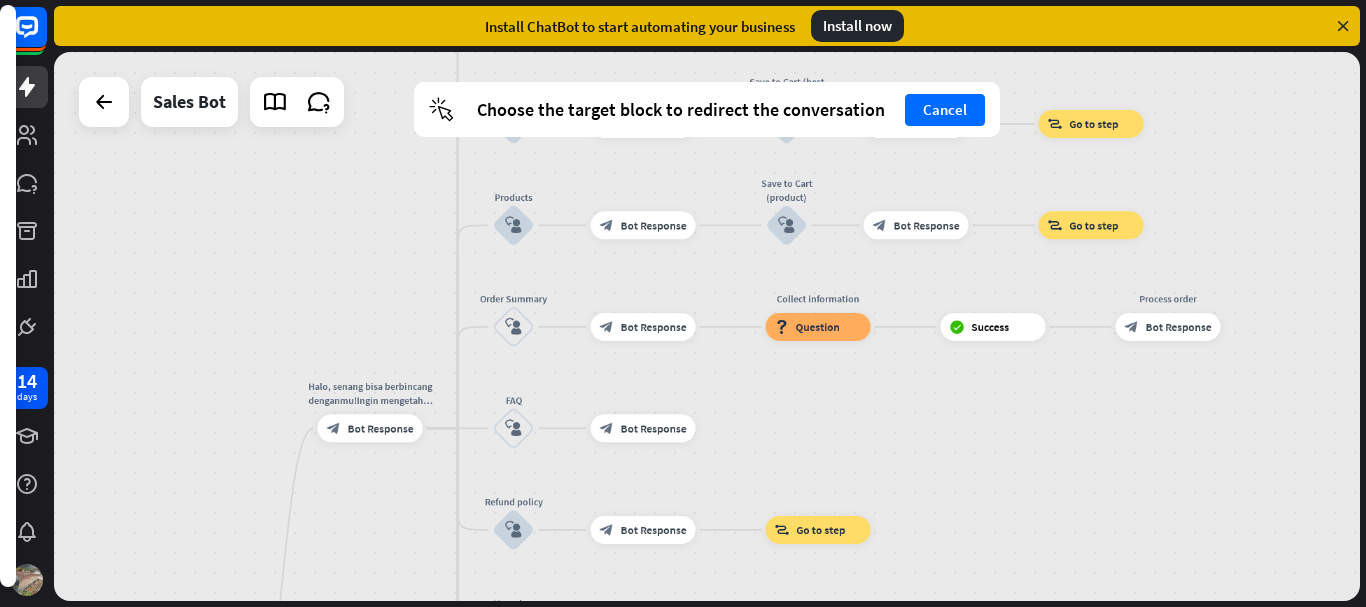 drag, startPoint x: 337, startPoint y: 429, endPoint x: 320, endPoint y: 215, distance: 214.67418 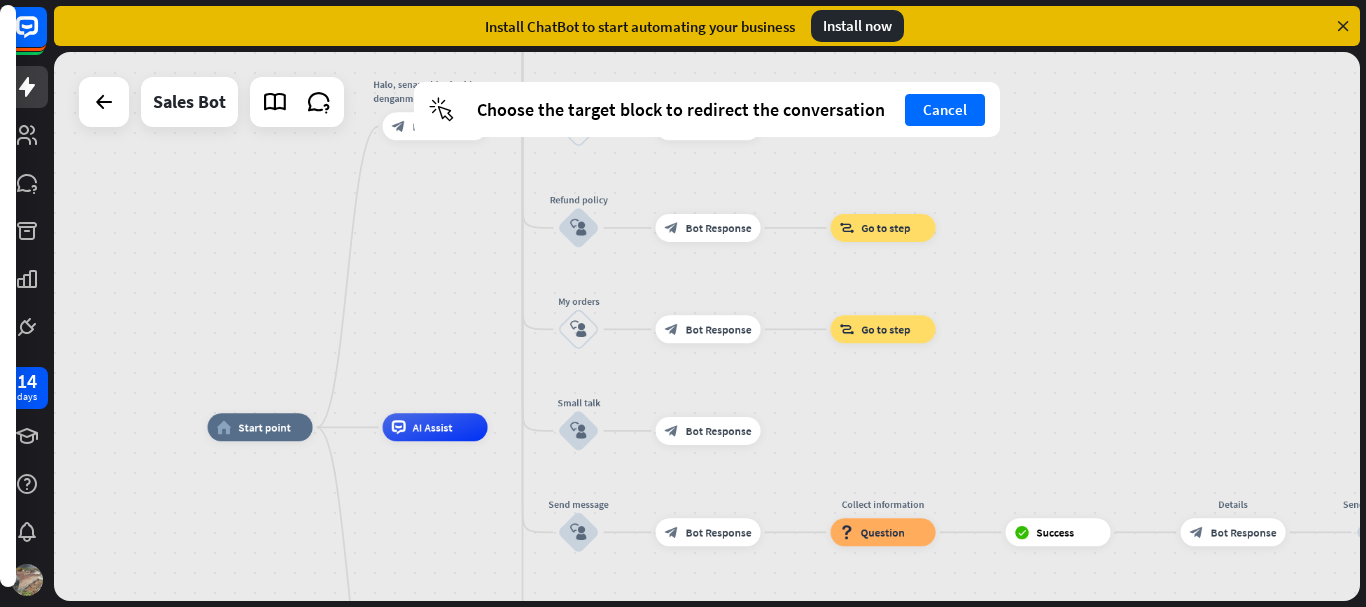 drag, startPoint x: 976, startPoint y: 486, endPoint x: 1041, endPoint y: 184, distance: 308.91583 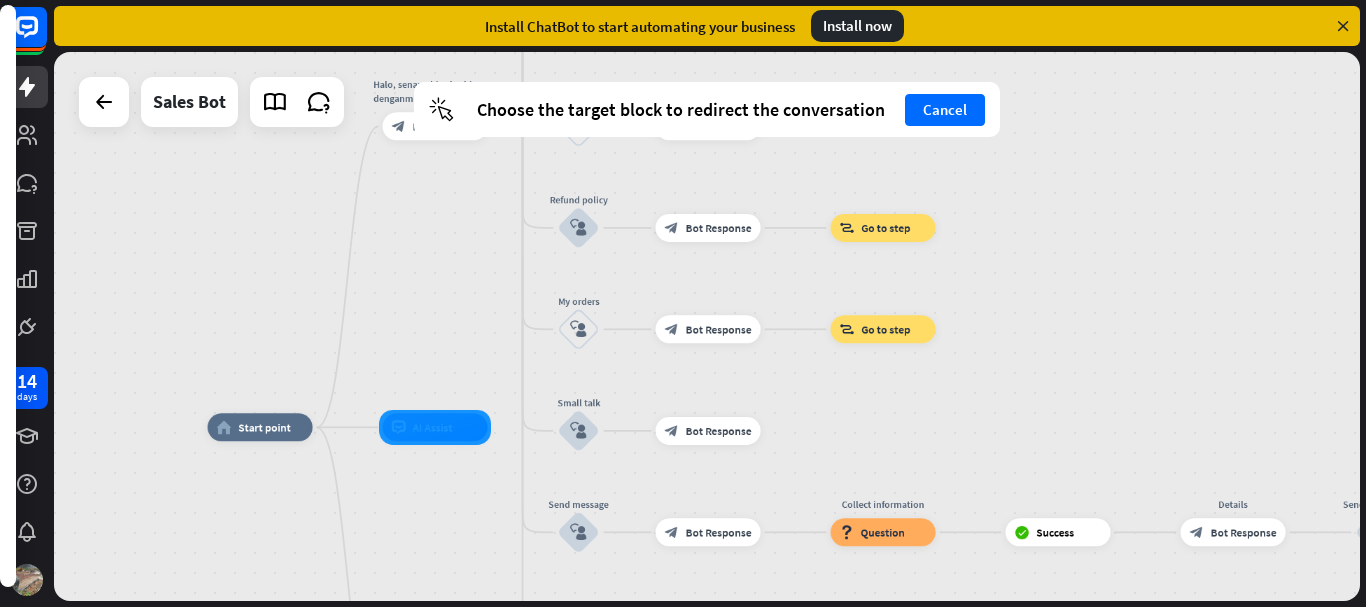 click at bounding box center (435, 427) 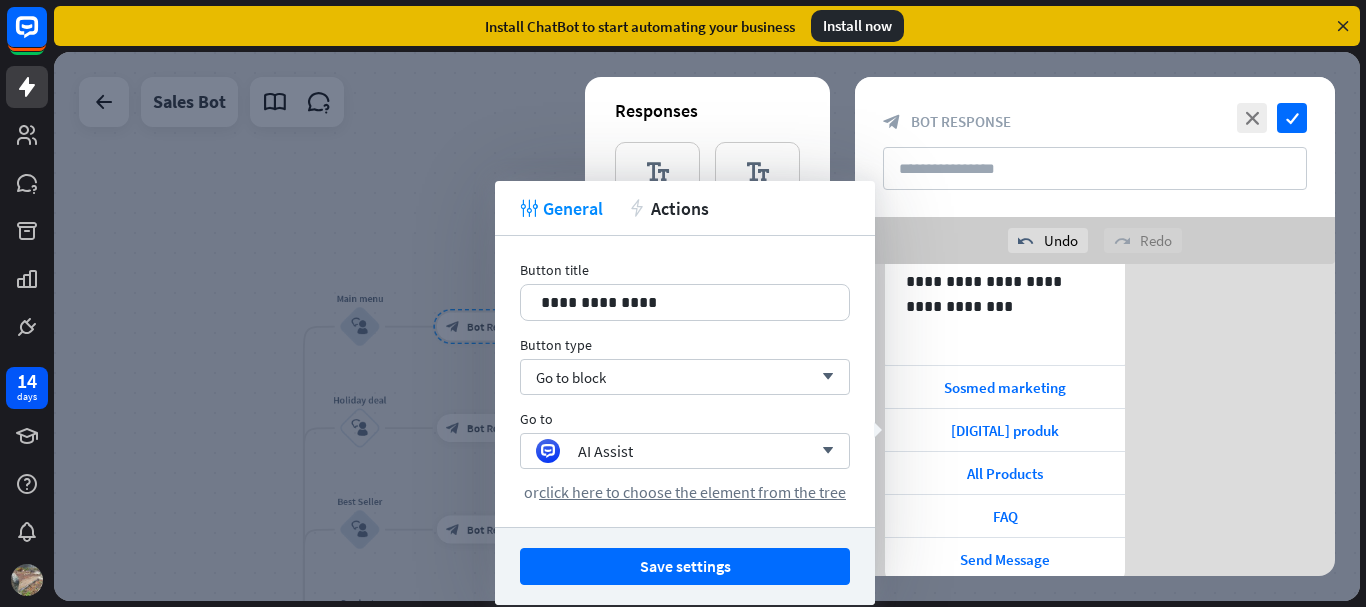 click at bounding box center [707, 326] 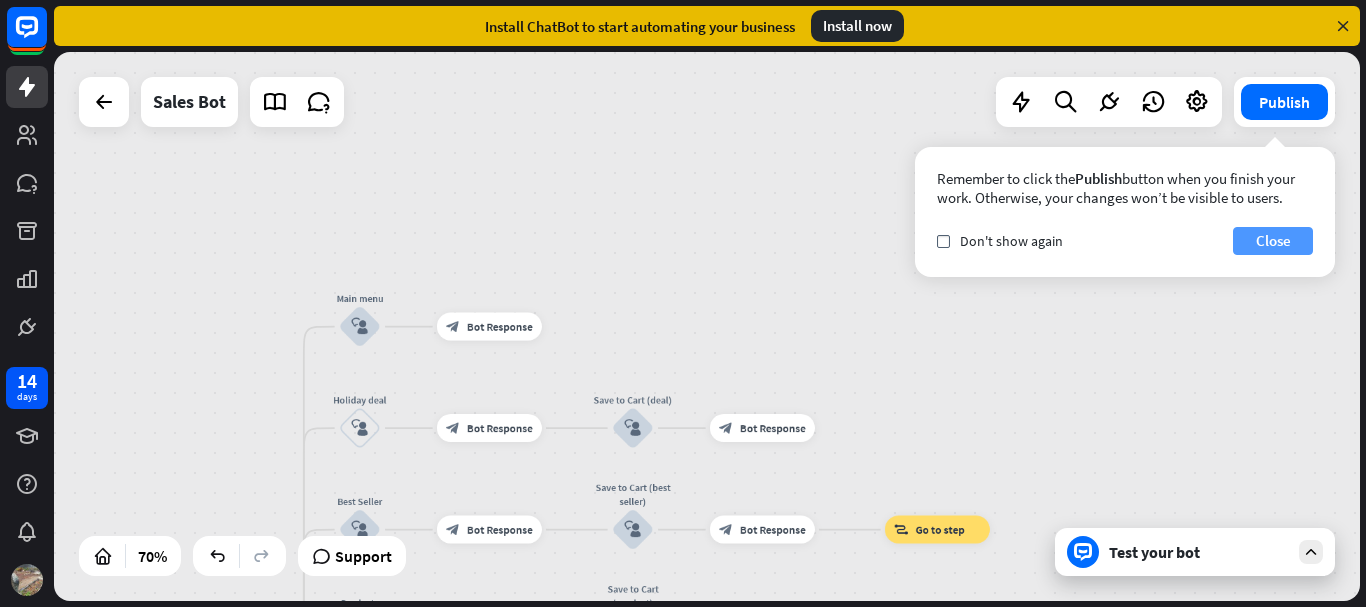 click on "Close" at bounding box center (1273, 241) 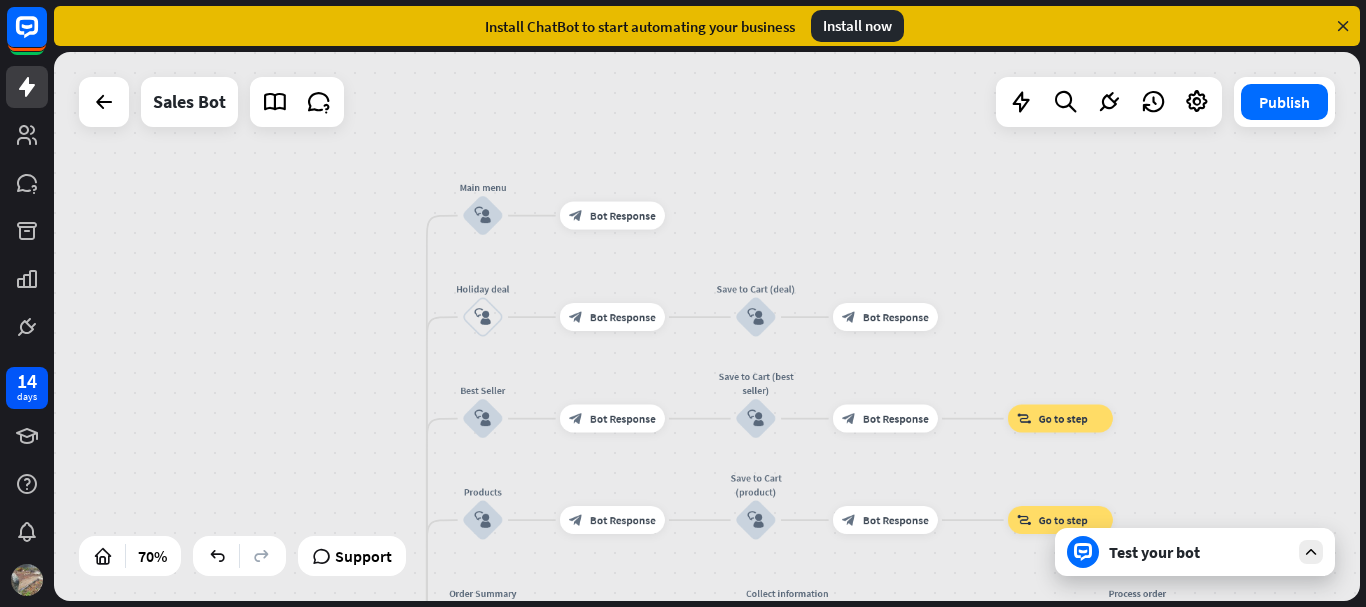 drag, startPoint x: 891, startPoint y: 394, endPoint x: 1014, endPoint y: 284, distance: 165.01212 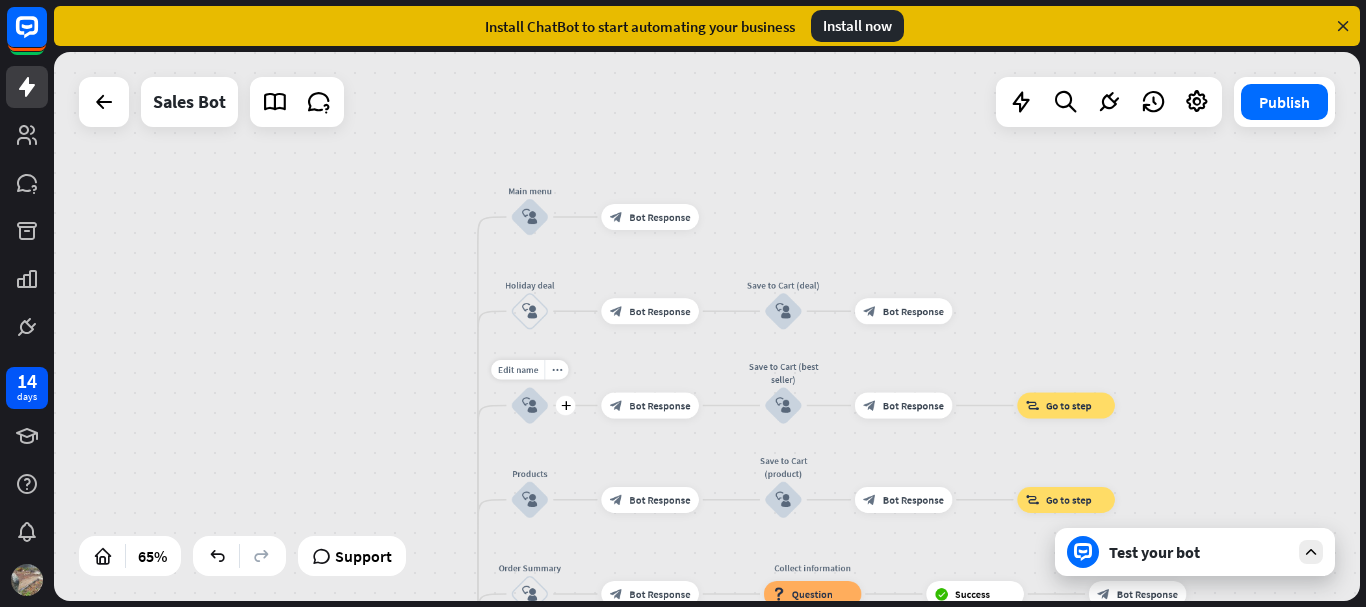 drag, startPoint x: 529, startPoint y: 429, endPoint x: 570, endPoint y: 417, distance: 42.72002 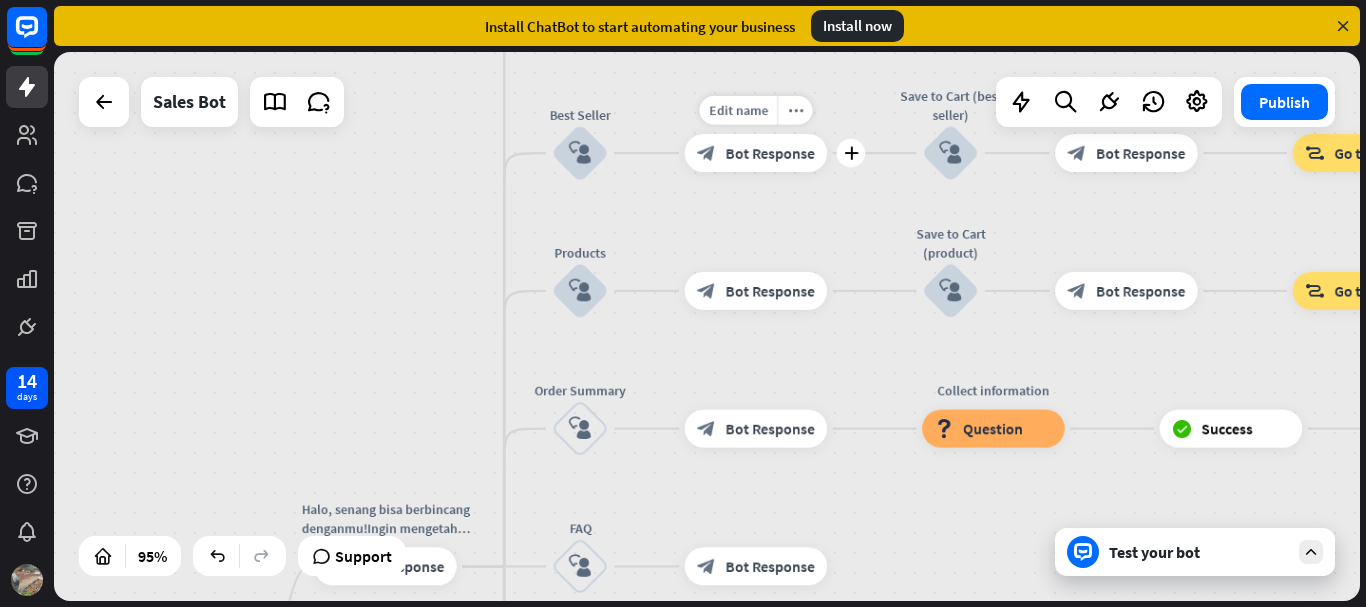 drag, startPoint x: 596, startPoint y: 446, endPoint x: 691, endPoint y: 193, distance: 270.24805 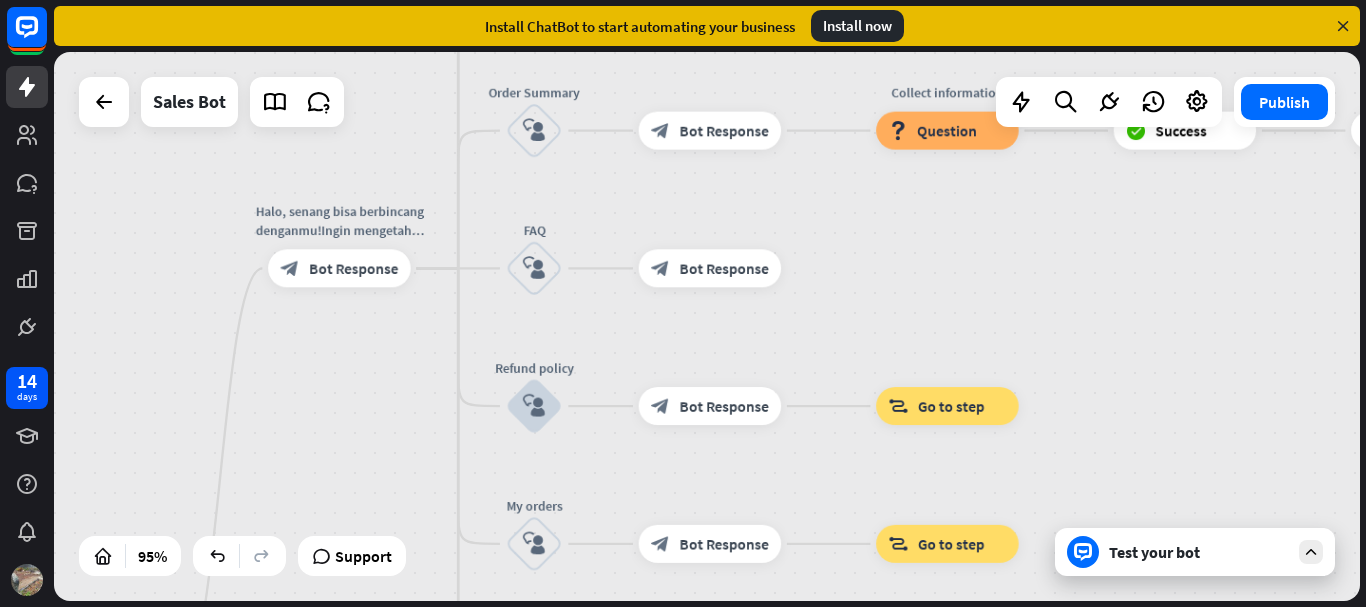 drag, startPoint x: 674, startPoint y: 471, endPoint x: 623, endPoint y: 194, distance: 281.65582 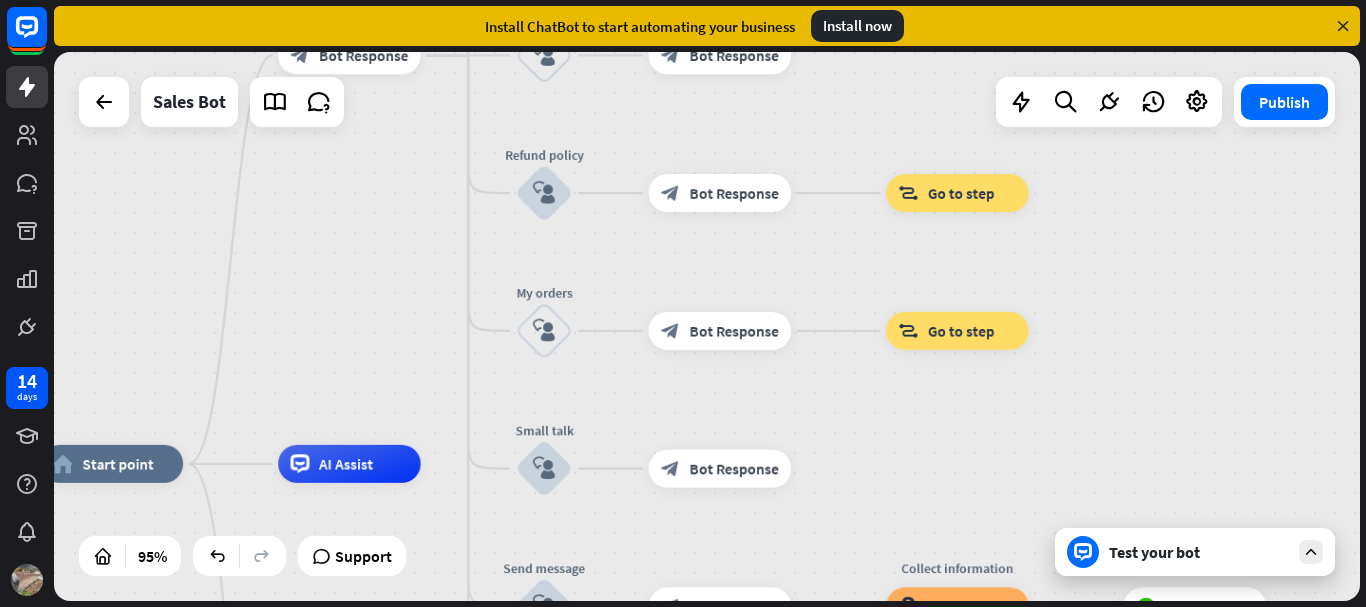 drag, startPoint x: 860, startPoint y: 339, endPoint x: 870, endPoint y: 126, distance: 213.23462 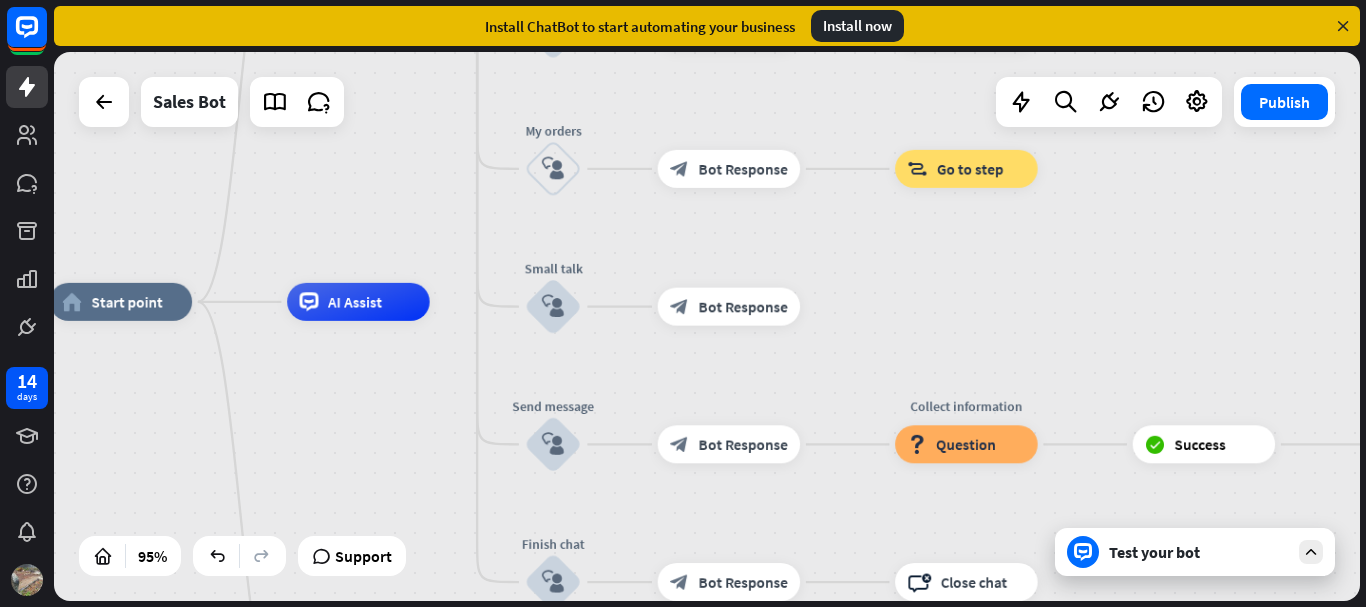 drag, startPoint x: 842, startPoint y: 397, endPoint x: 851, endPoint y: 235, distance: 162.2498 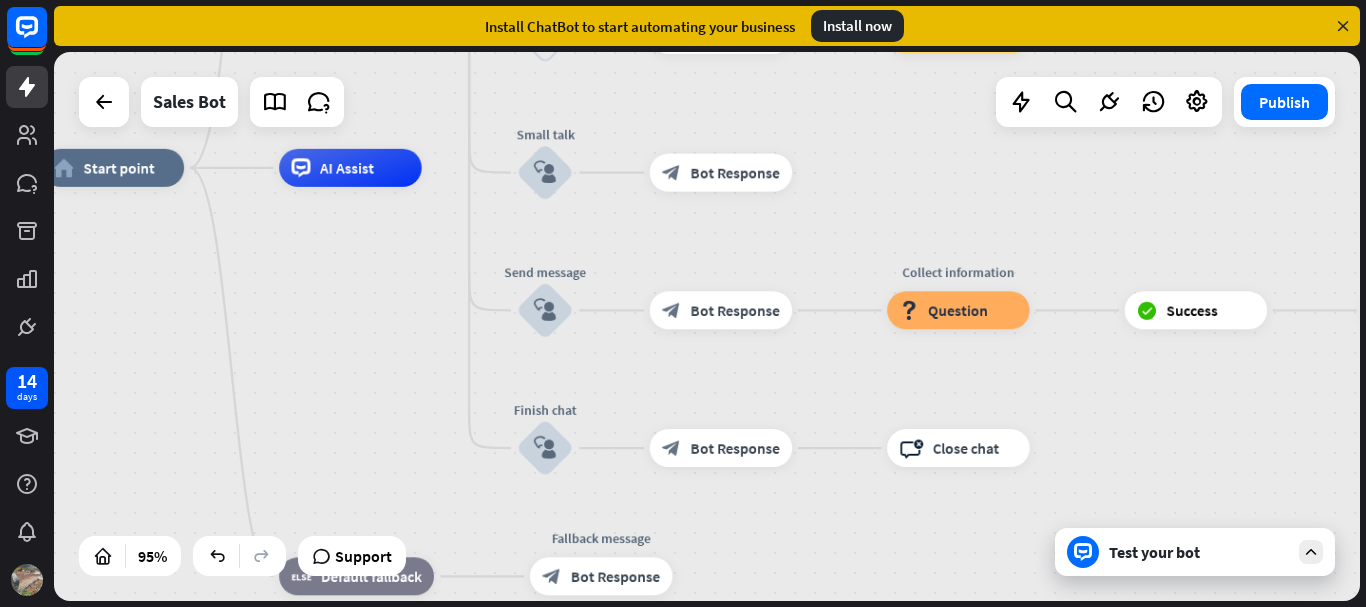 drag, startPoint x: 874, startPoint y: 366, endPoint x: 866, endPoint y: 232, distance: 134.23859 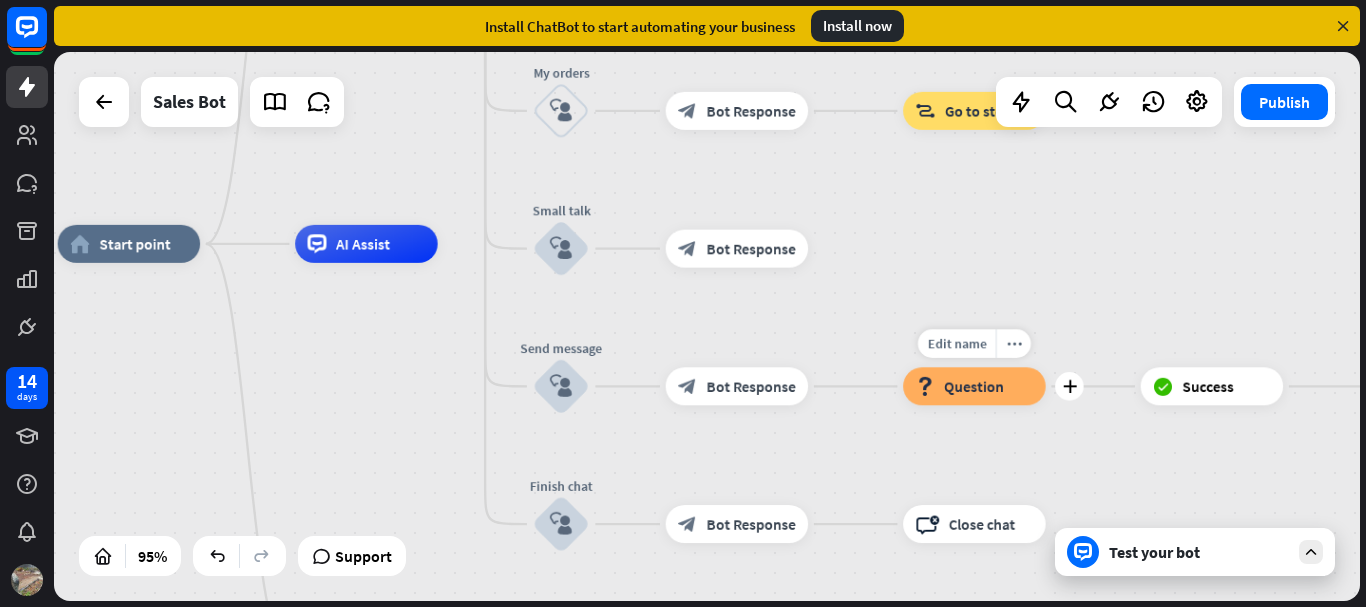 drag, startPoint x: 858, startPoint y: 354, endPoint x: 874, endPoint y: 430, distance: 77.665955 